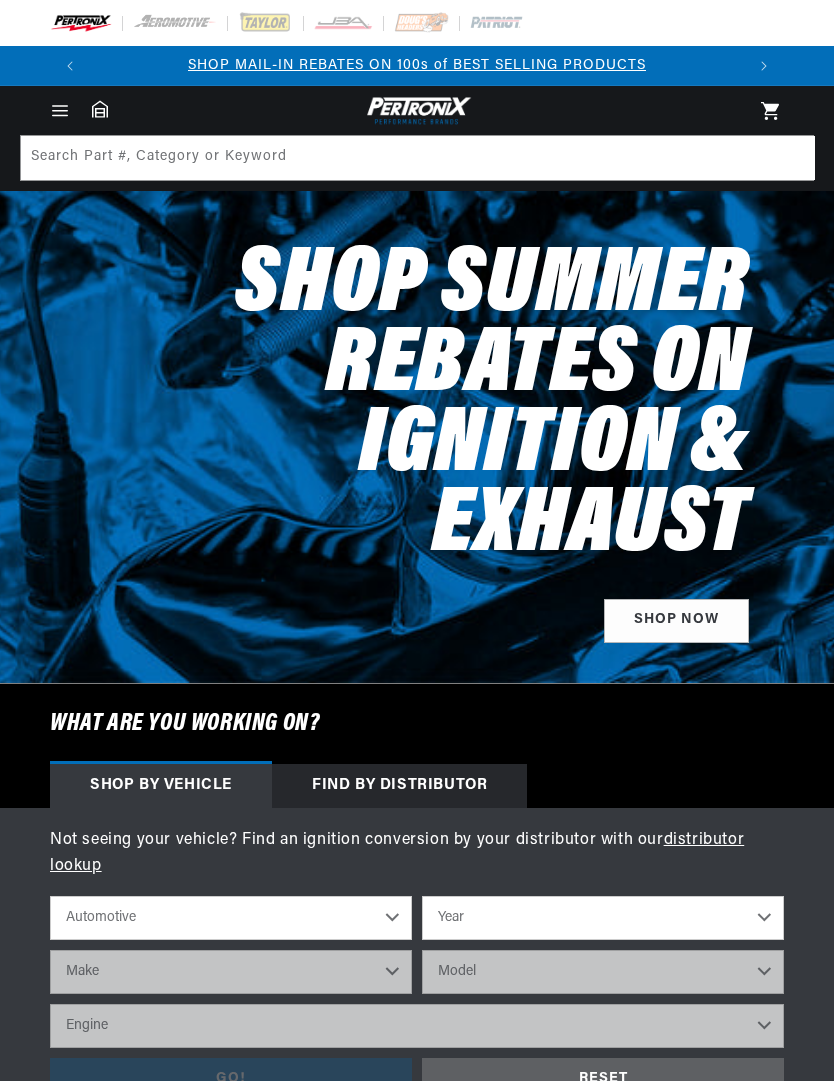 scroll, scrollTop: 0, scrollLeft: 0, axis: both 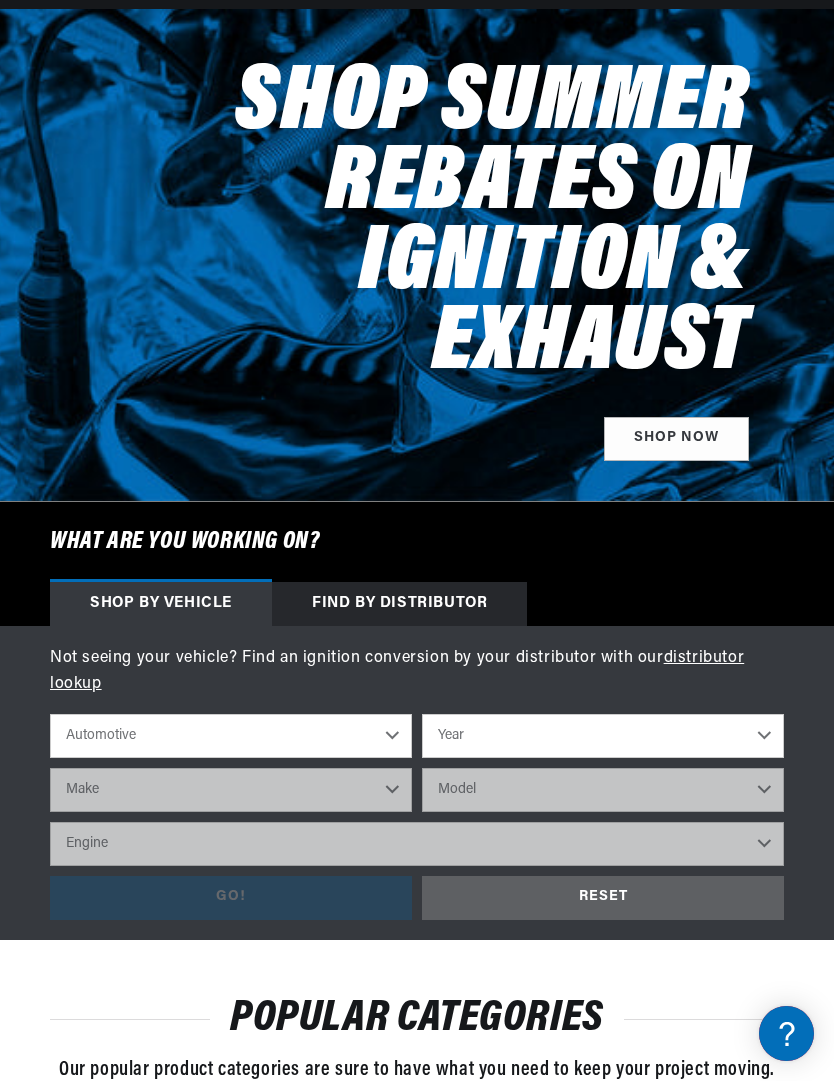 click on "Automotive
Agricultural
Industrial
Marine
Motorcycle" at bounding box center (231, 736) 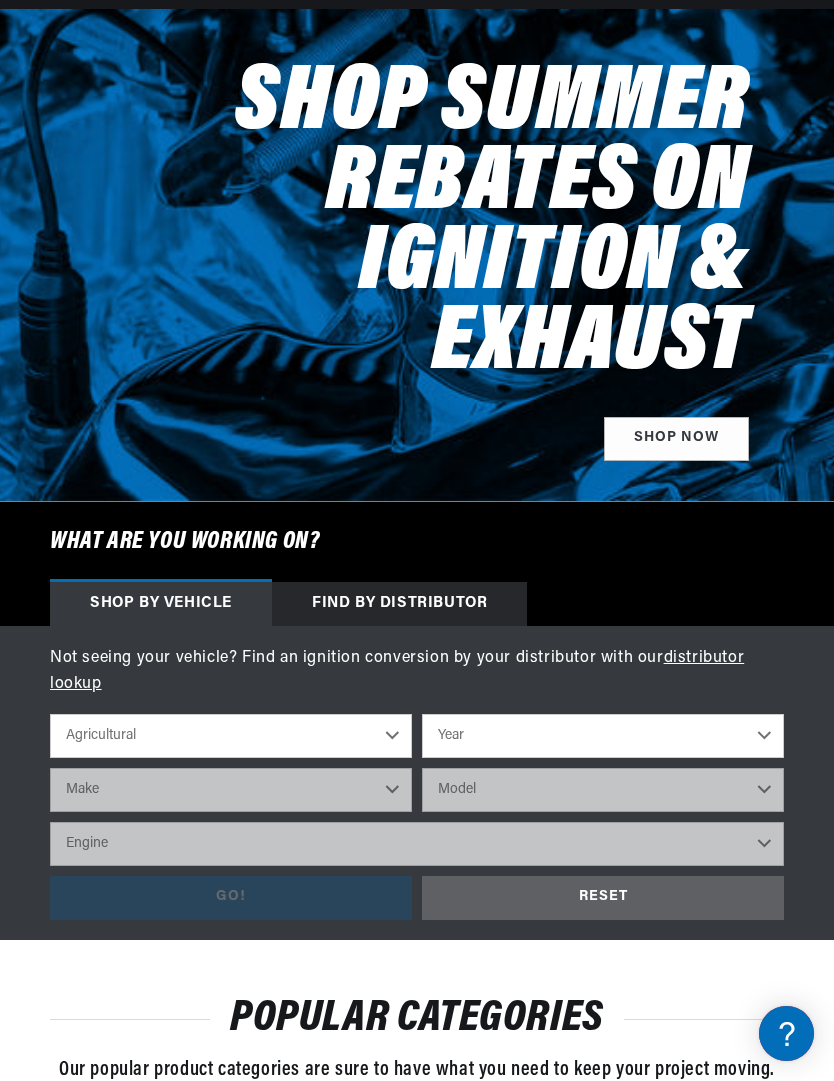 scroll, scrollTop: 0, scrollLeft: 654, axis: horizontal 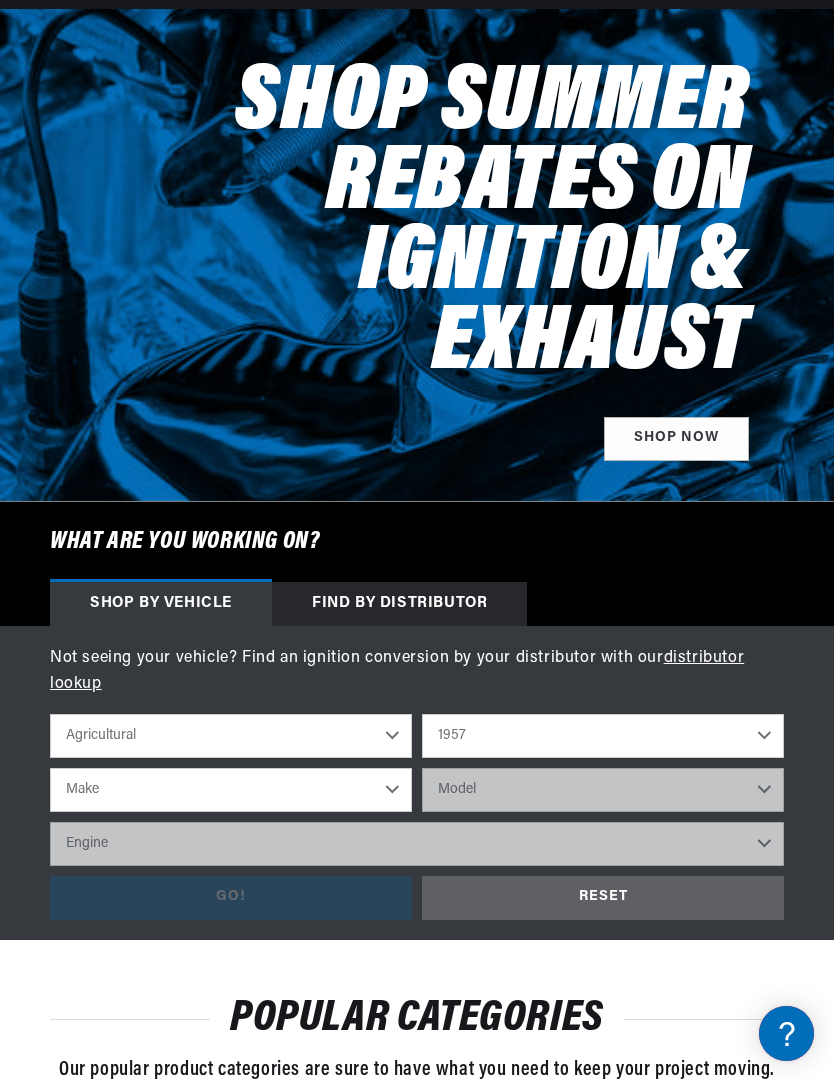 click on "Make
John Bean" at bounding box center (231, 790) 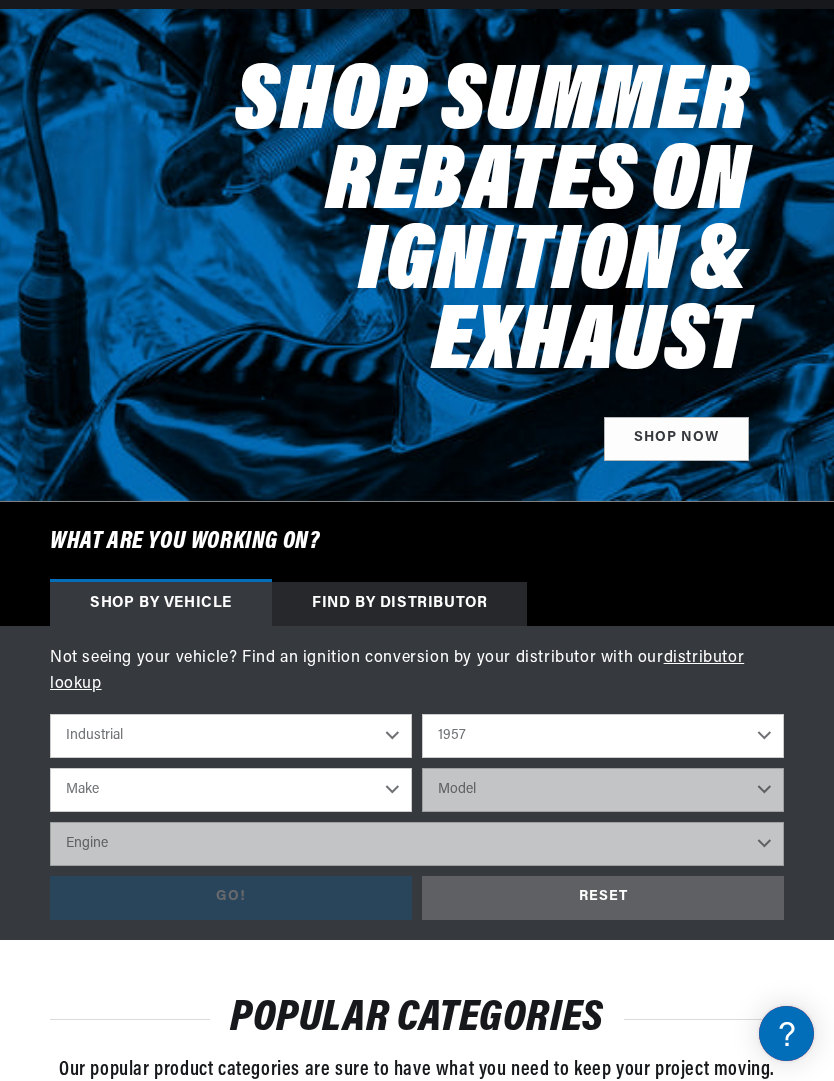 click on "Make
Allis Chalmers
Towmotor" at bounding box center [231, 790] 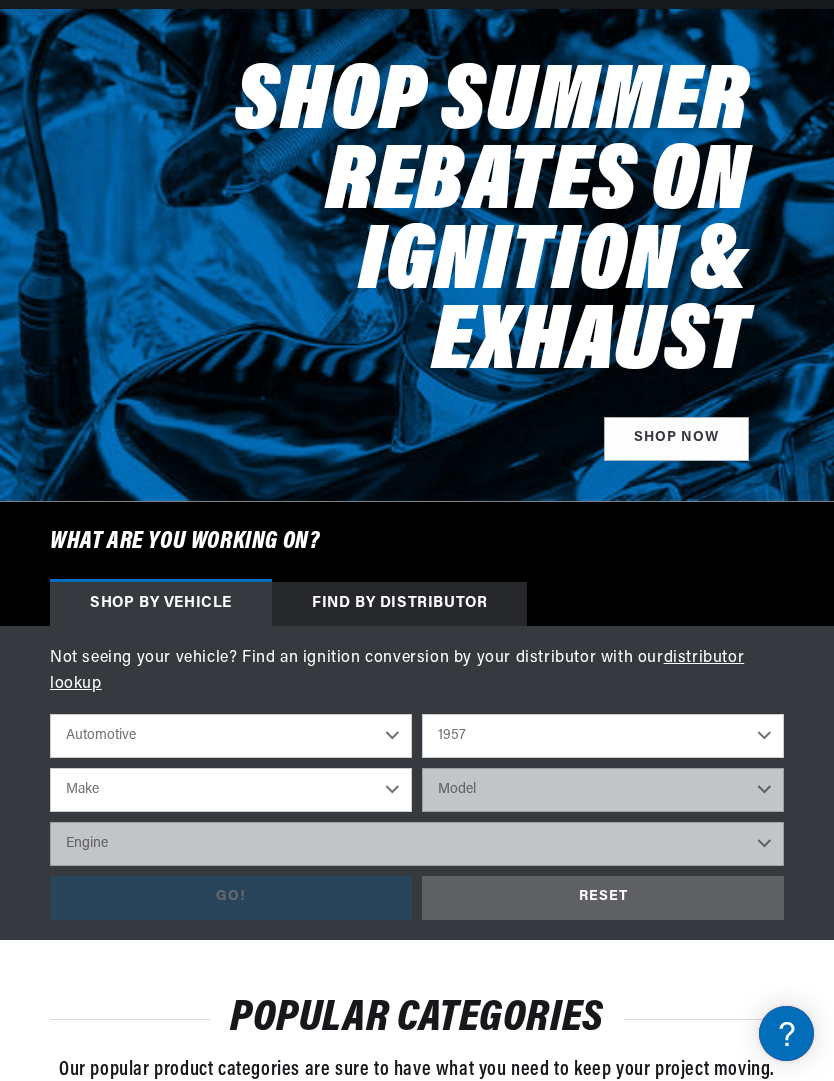 click on "Make
Alfa Romeo
Aston Martin
Austin Healey
Buick
Cadillac
Chevrolet
Chrysler
Dodge
Fiat
Ford
GMC
Jaguar
Jeep
Lancia
Maserati
Mercedes-Benz
Mercury
MG
Morgan
Morris
Oldsmobile
Plymouth
Pontiac
Porsche
Rolls-Royce
Simca
Studebaker
Triumph
Volkswagen" at bounding box center [231, 790] 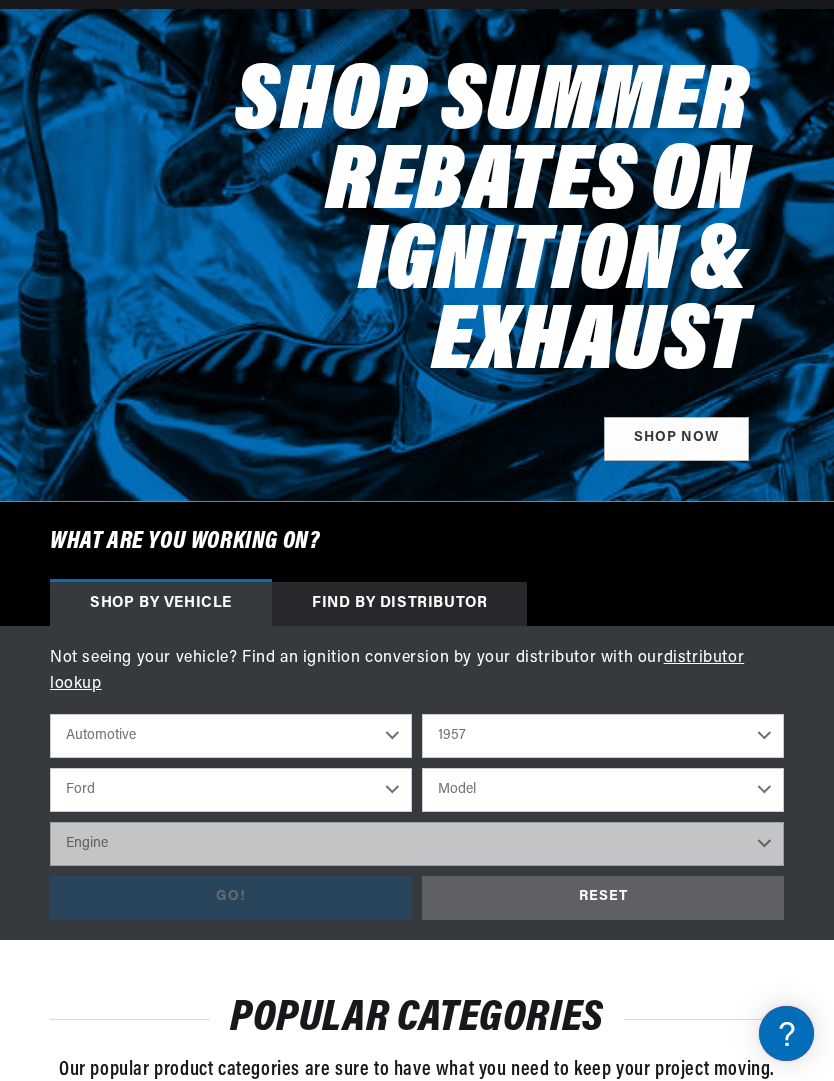 click on "Model
Club
Country Sedan
Country Squire
Courier Sedan Delivery
Custom
Custom 300
Del Rio Wagon
F-100
F-250
F-350
Fairlane
Ranch Wagon
Ranchero
Skyliner
Sunliner
Thunderbird
Victoria" at bounding box center [603, 790] 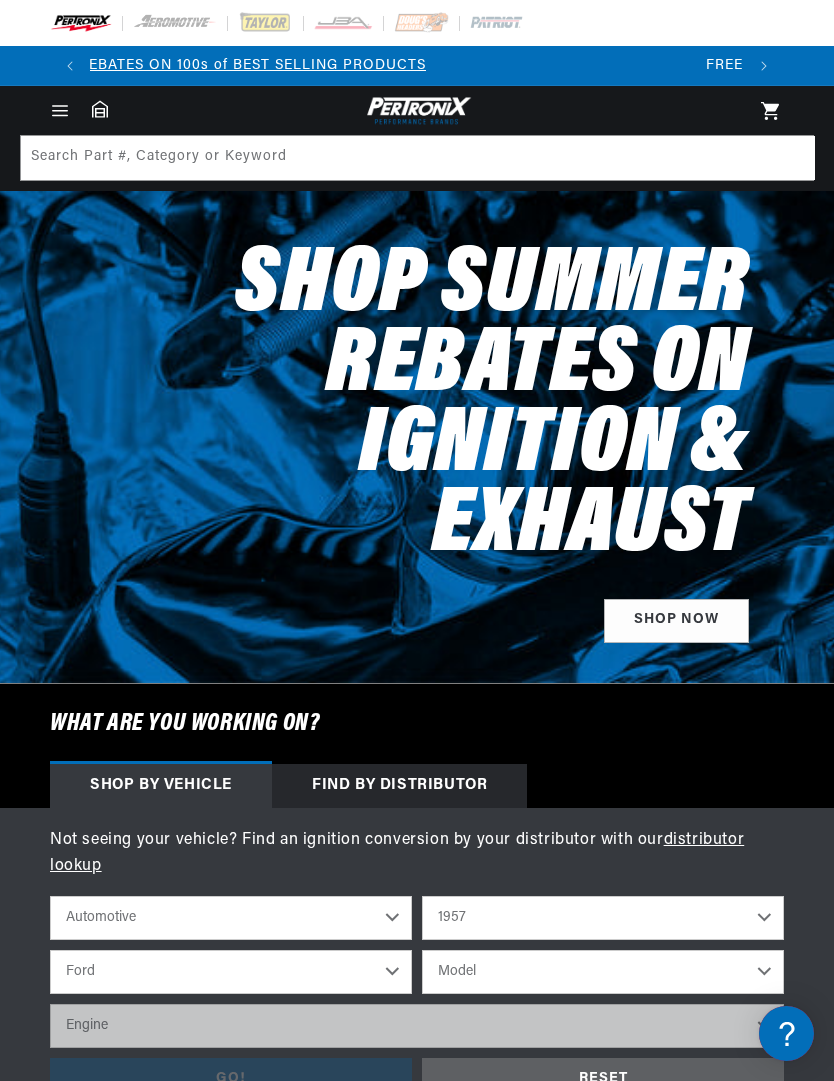 scroll, scrollTop: 0, scrollLeft: 0, axis: both 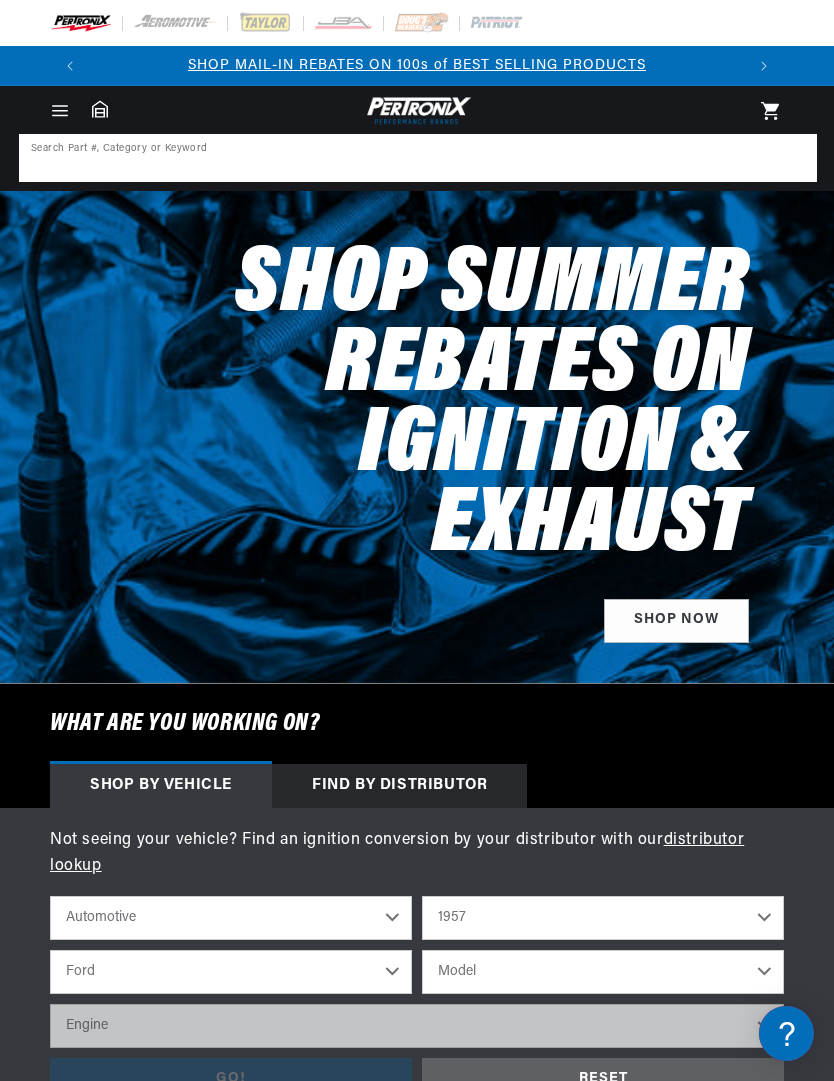 click at bounding box center (418, 158) 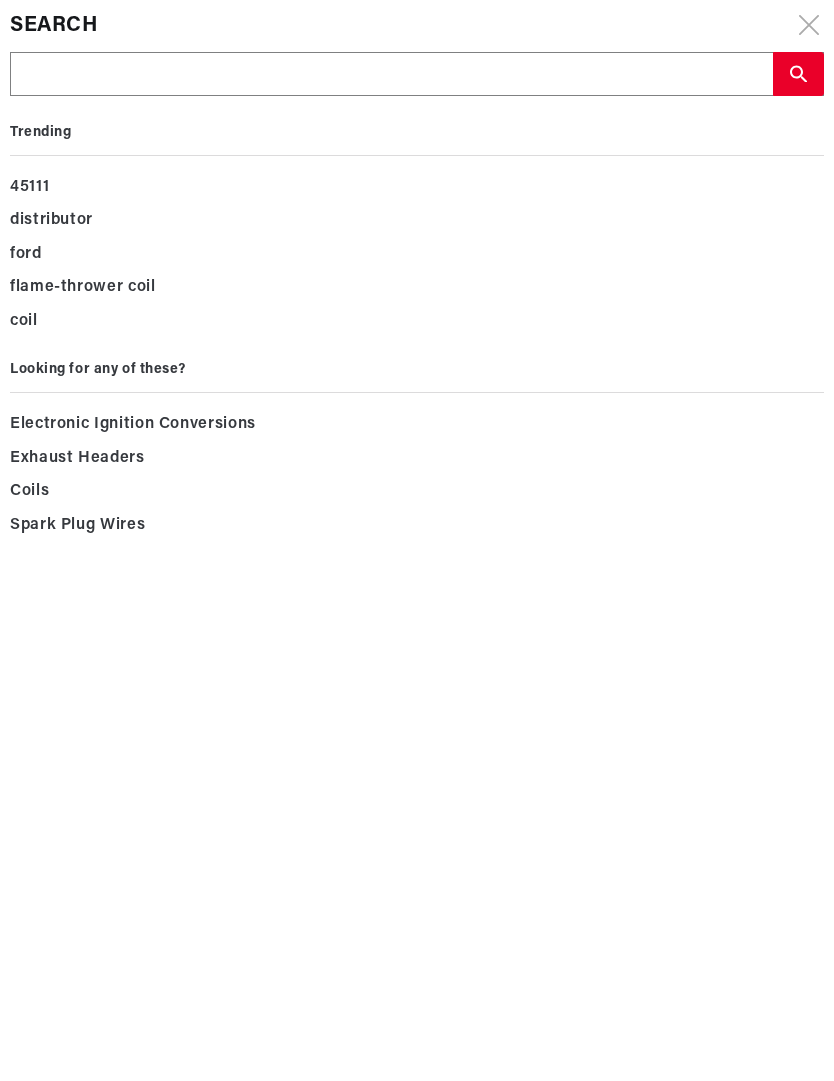 type on "F" 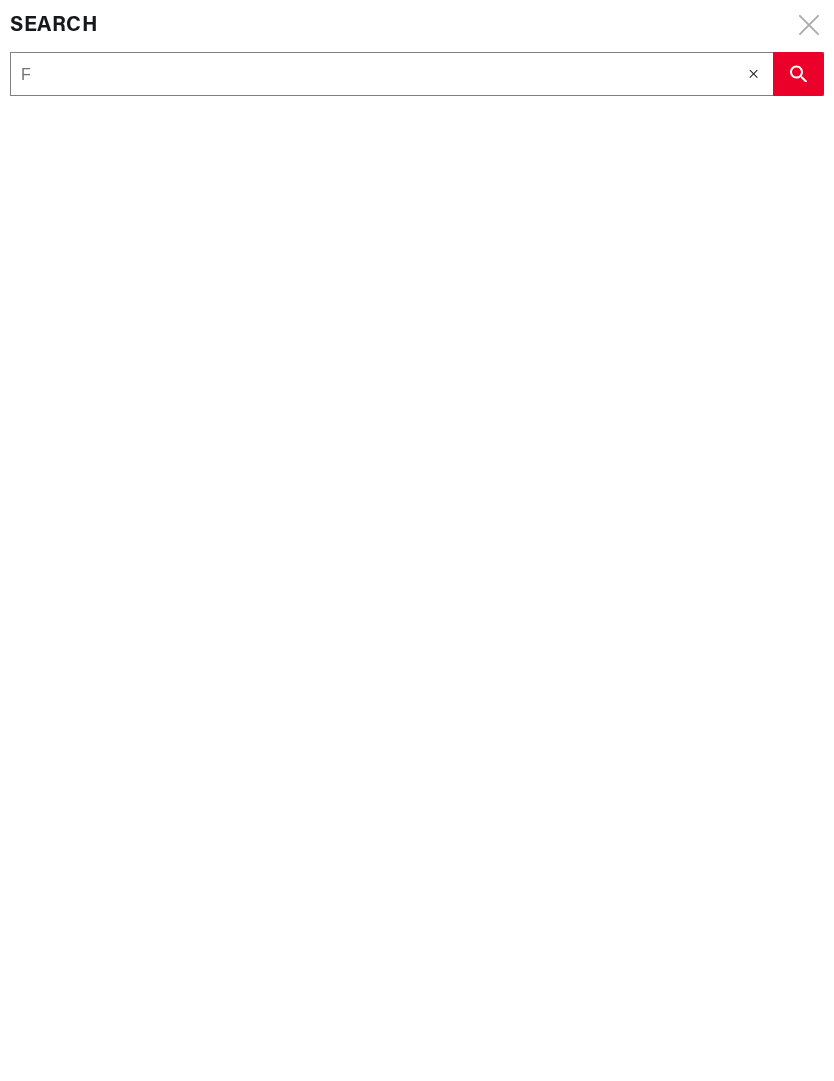 type on "Fo" 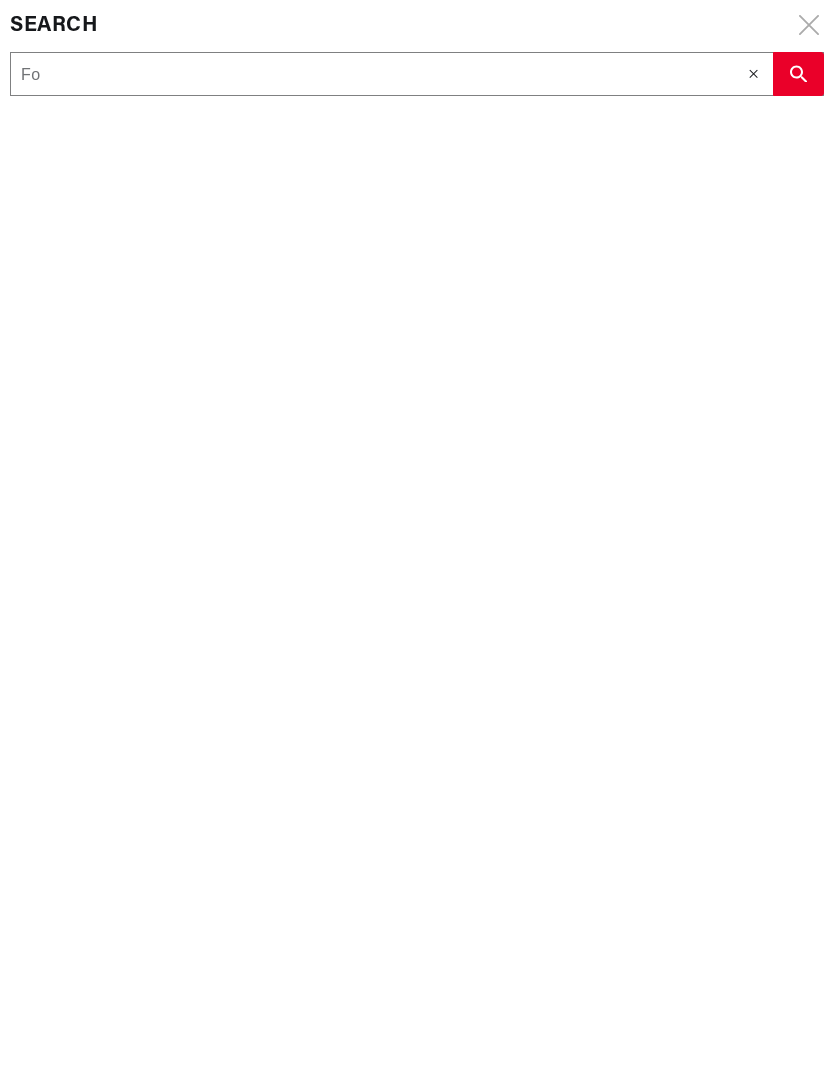 type on "For" 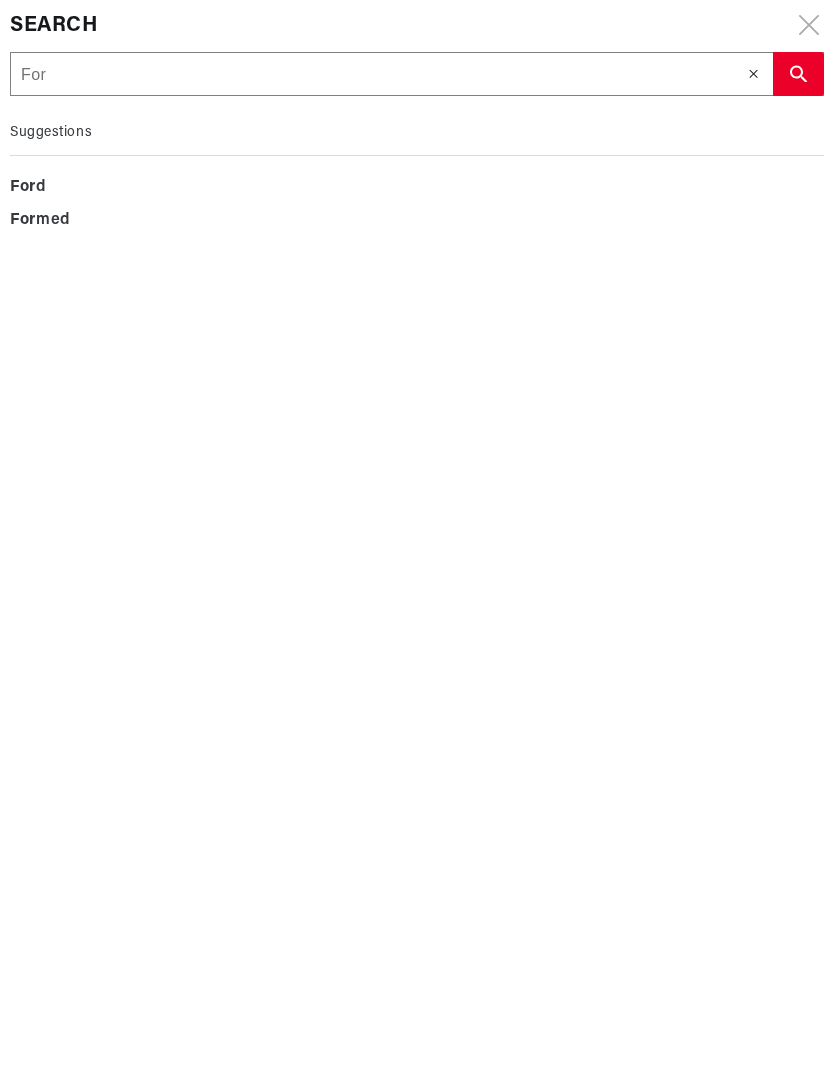 type on "Ford" 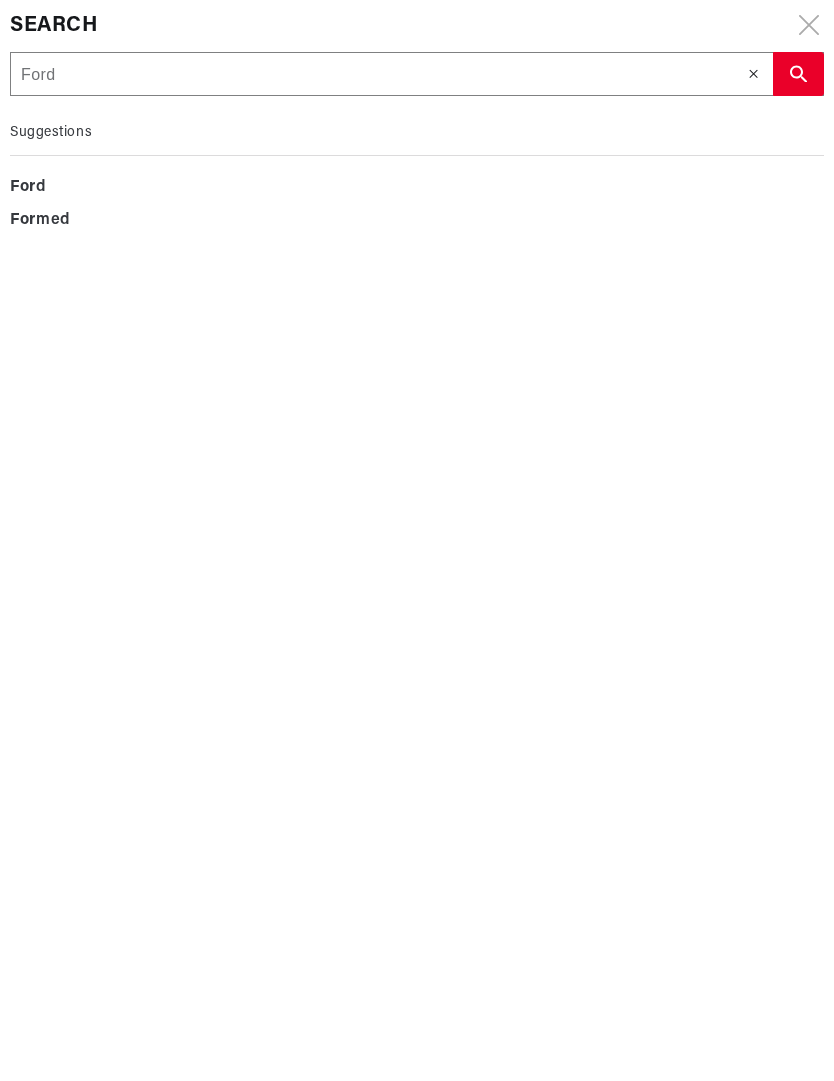 type on "Ford" 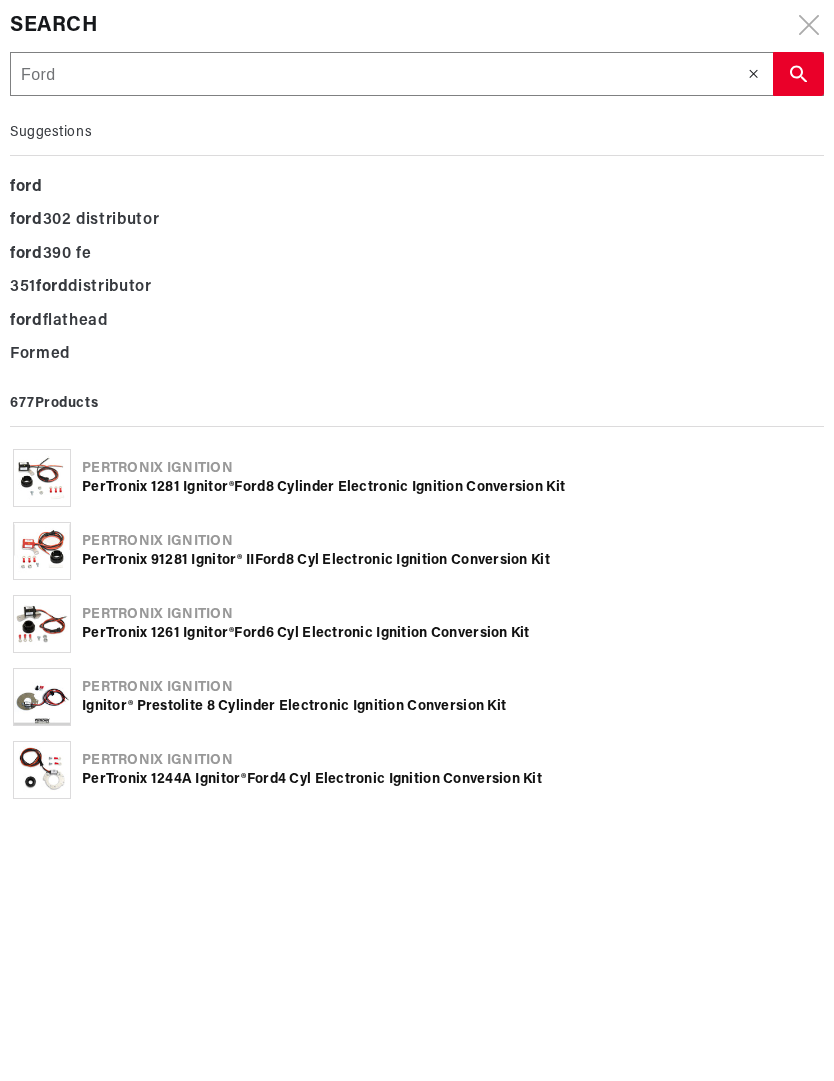 type on "Ford" 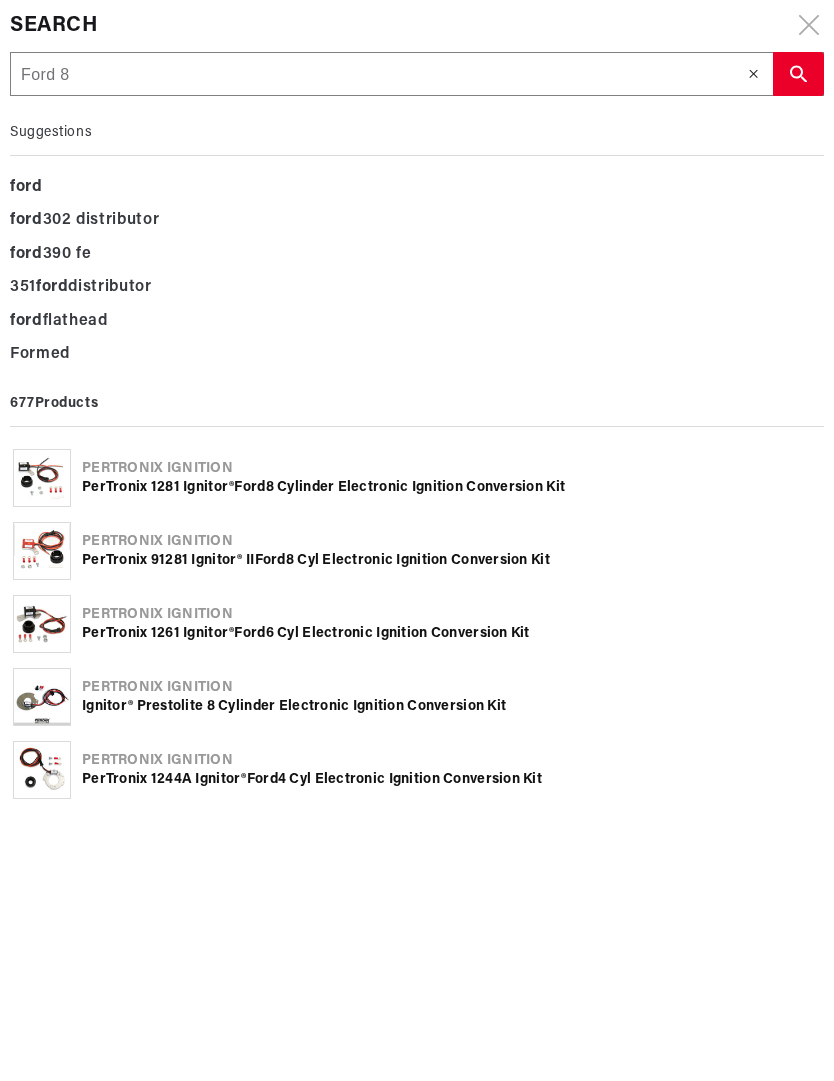 type on "Ford 8" 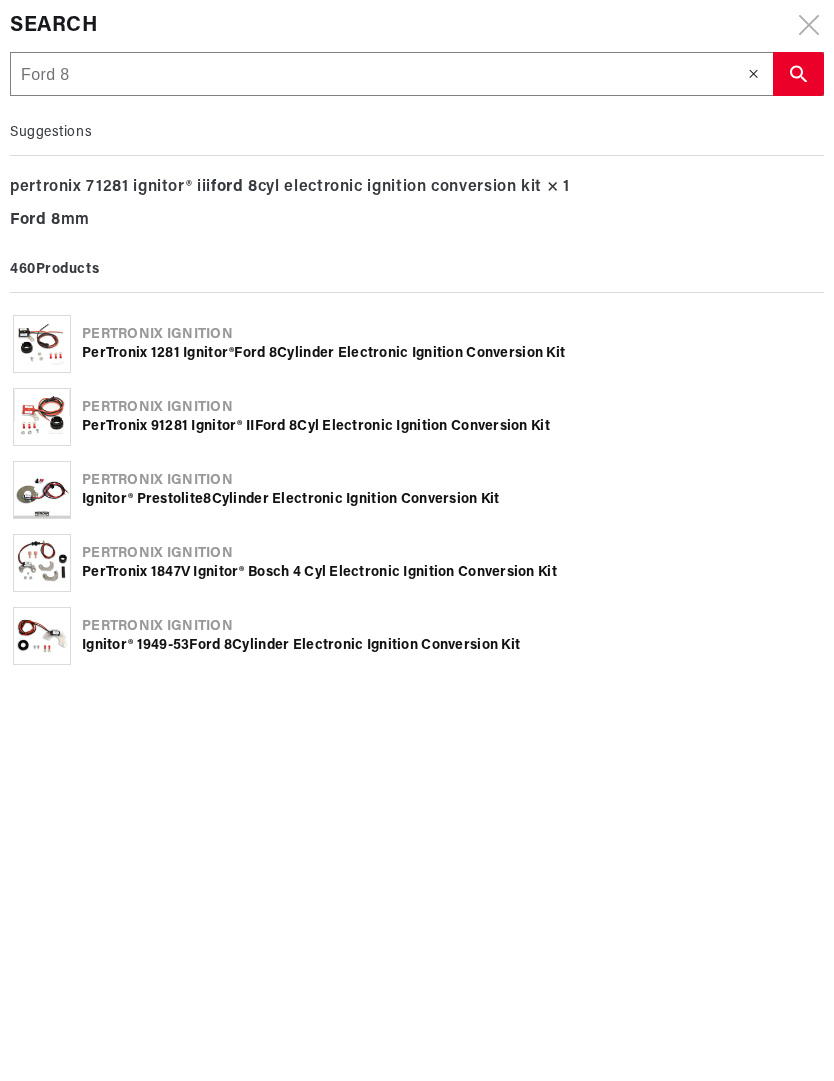 type on "Ford 85" 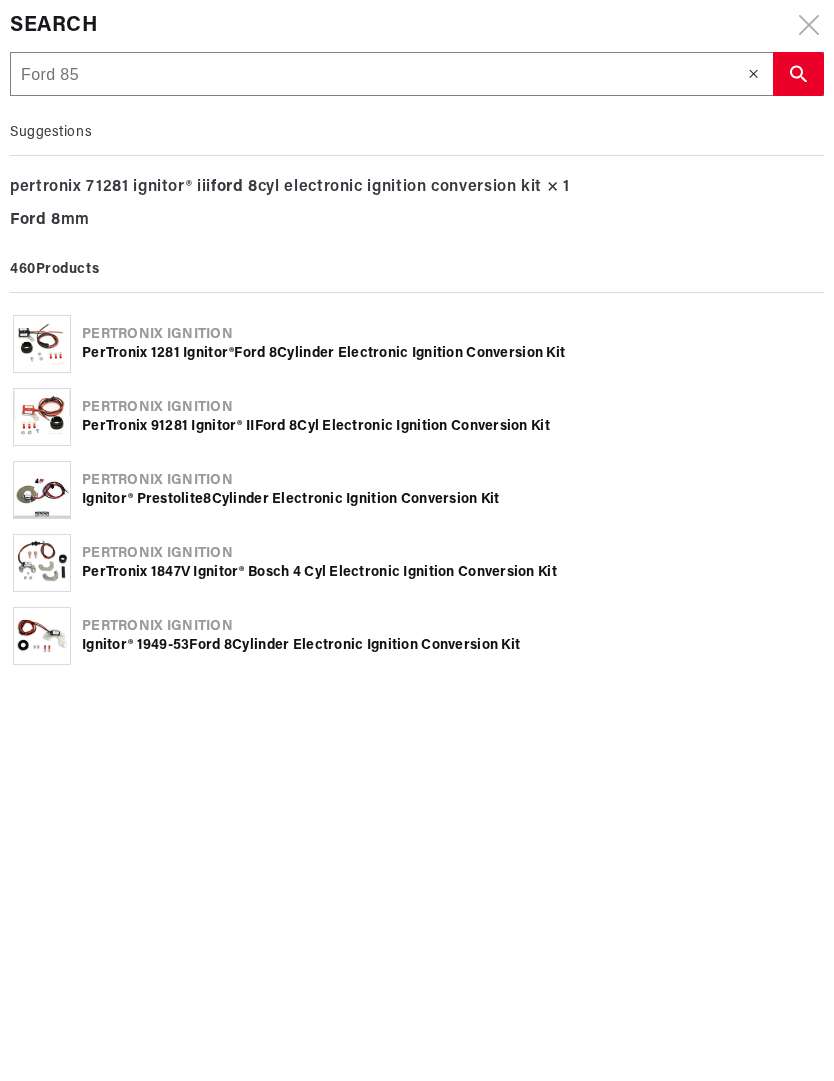 type on "Ford 85" 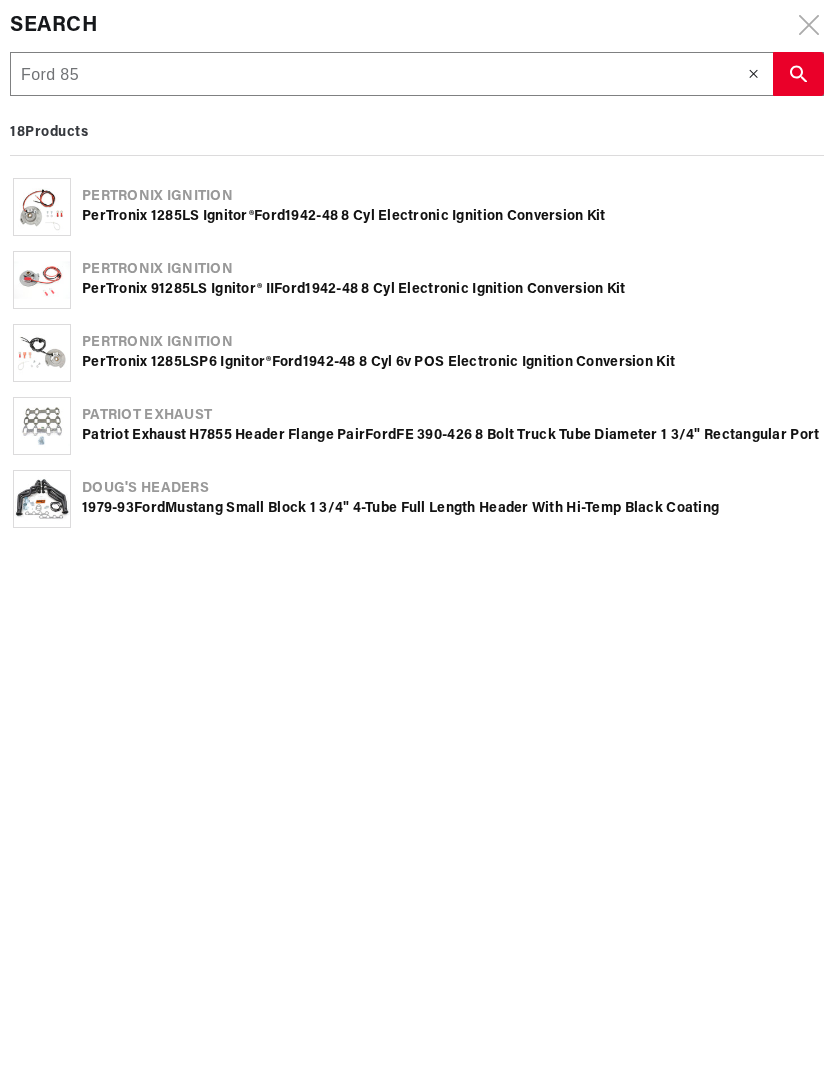 type on "Ford 850" 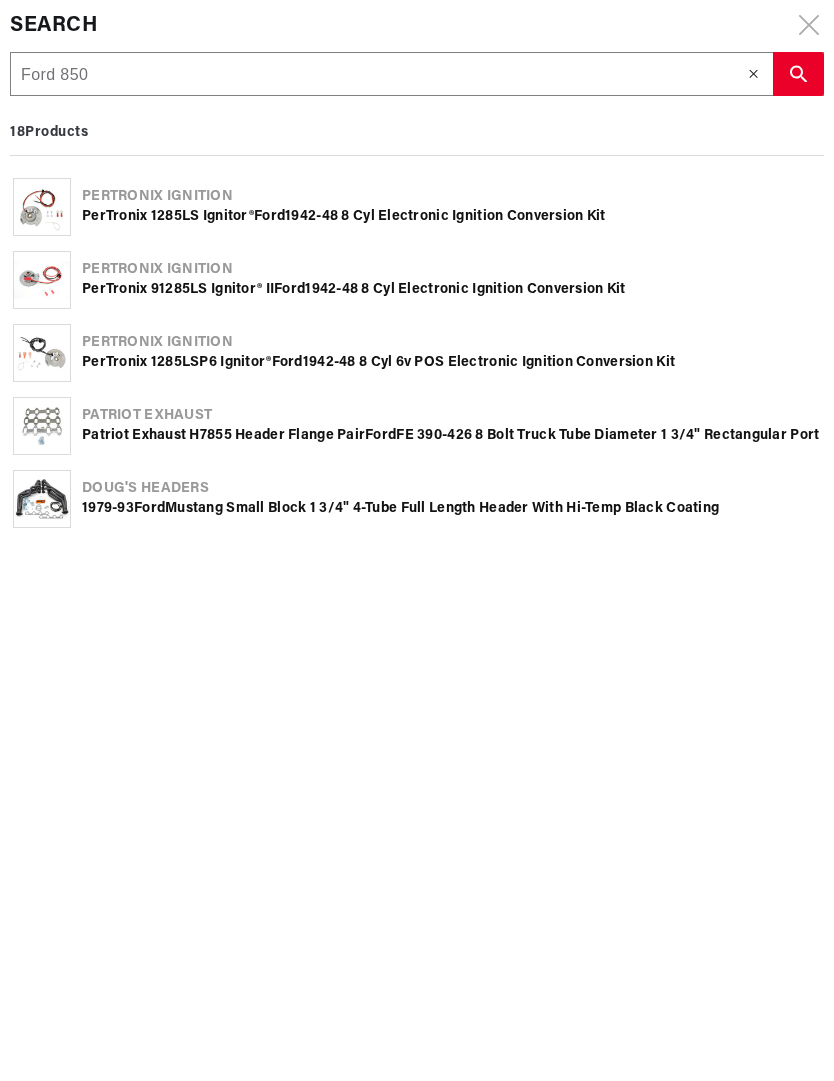 type on "Ford 850" 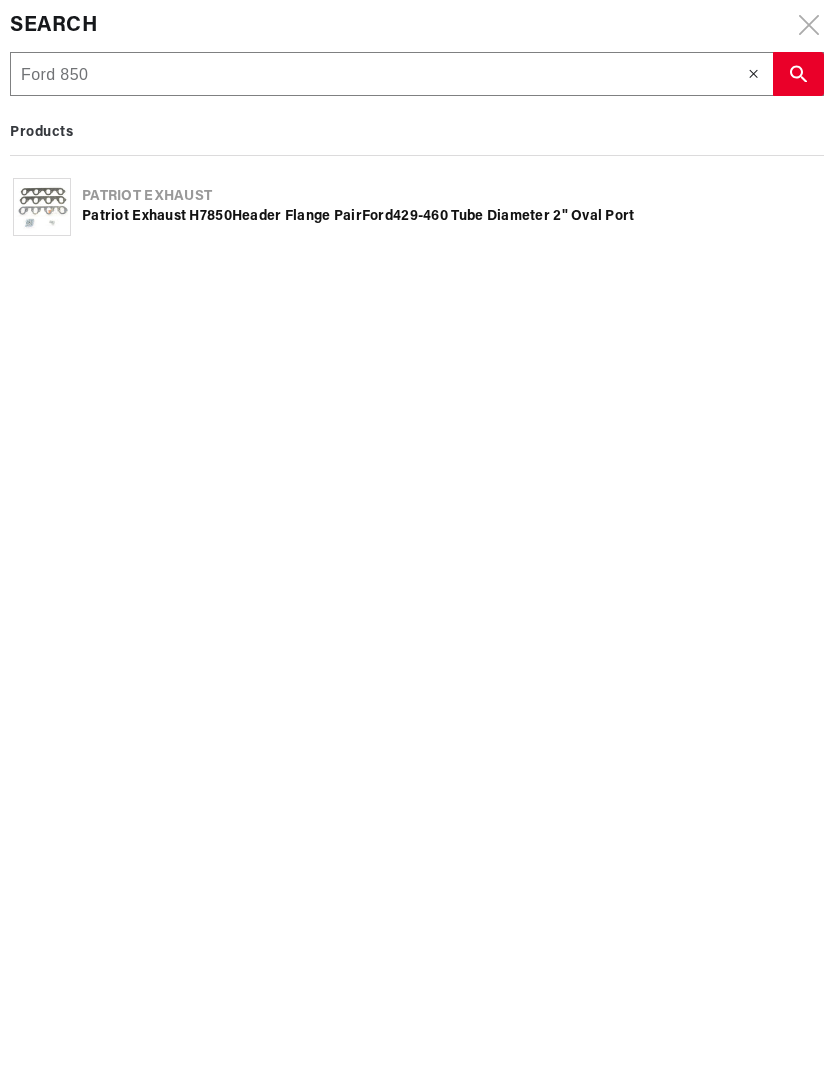 type on "Ford 850" 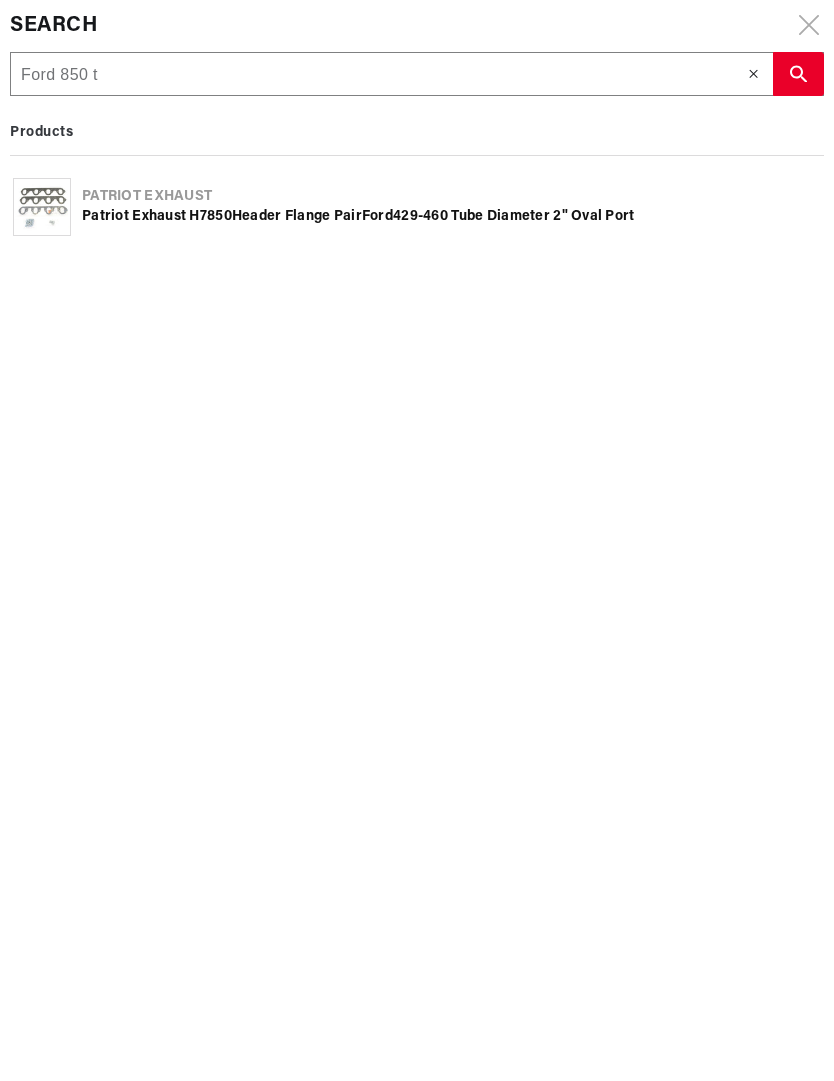 type on "Ford 850 t" 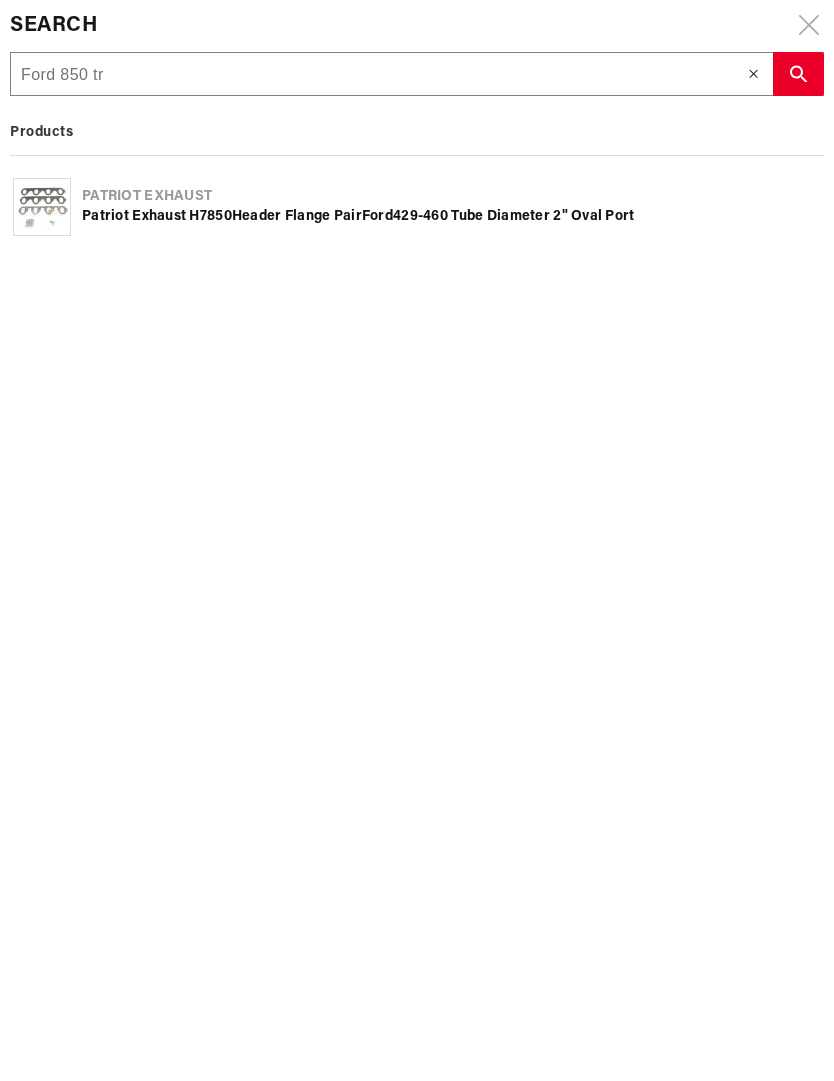 type on "Ford 850 tr" 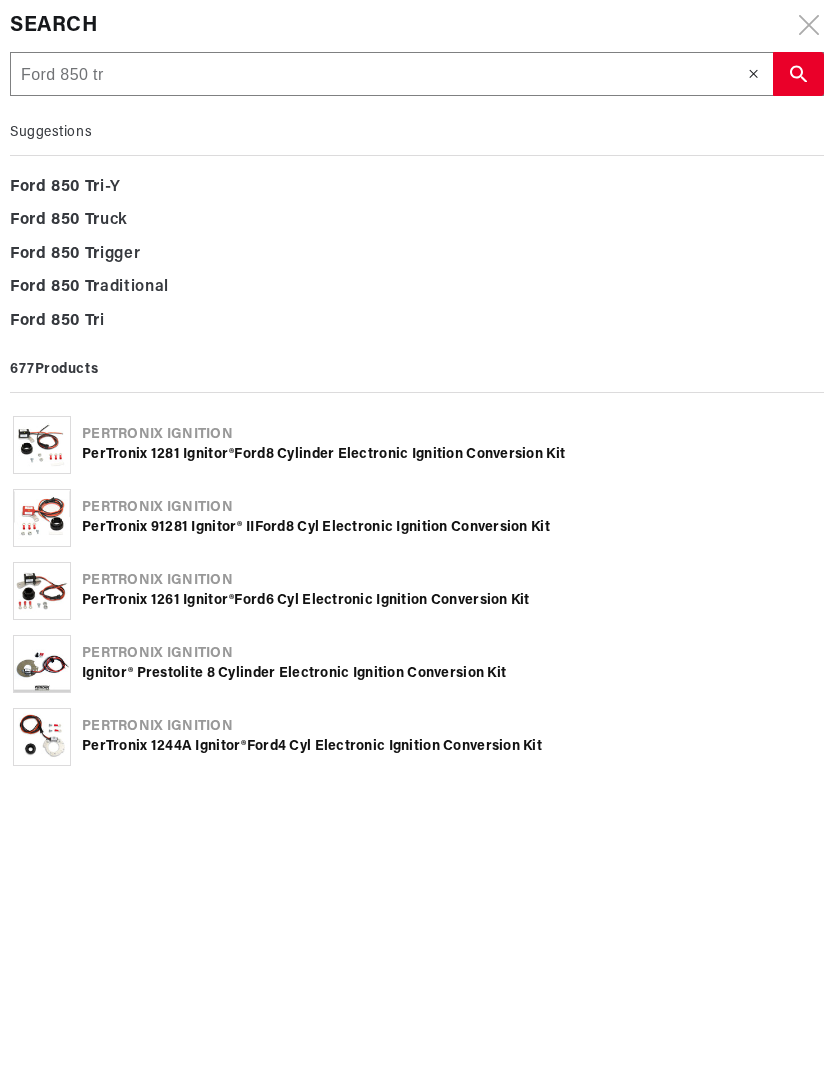 type on "Ford 850 tra" 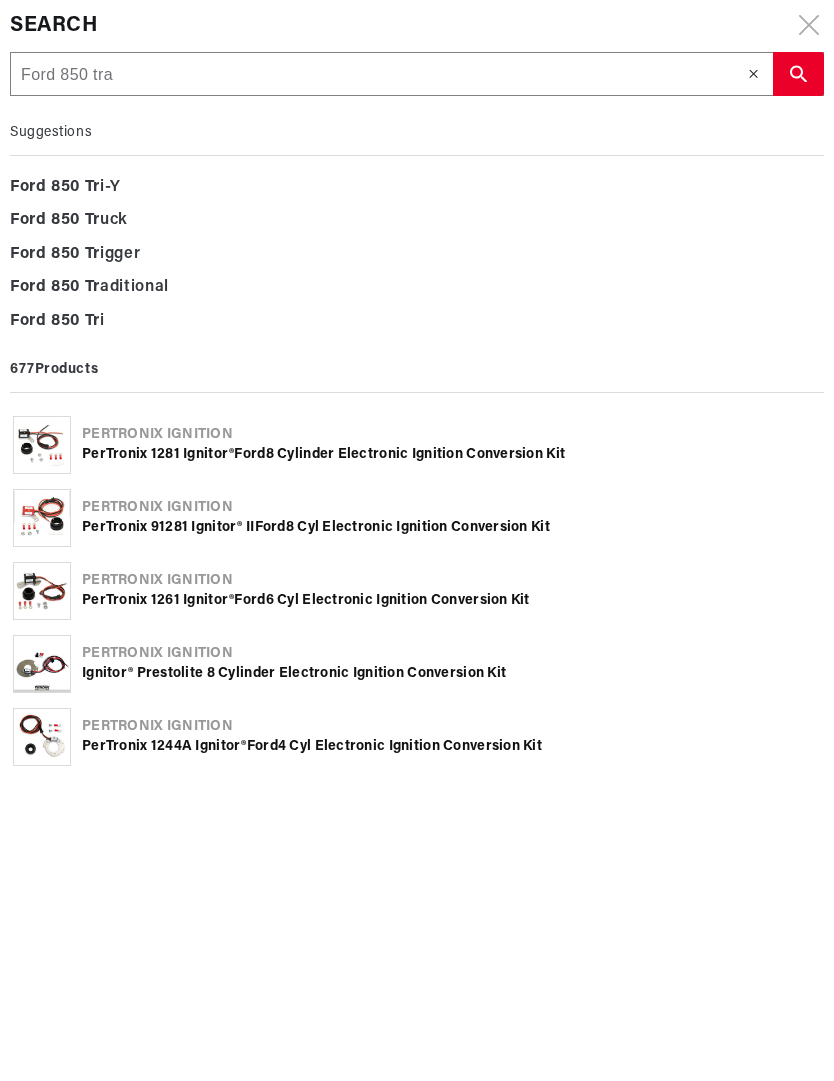 type on "Ford 850 tra" 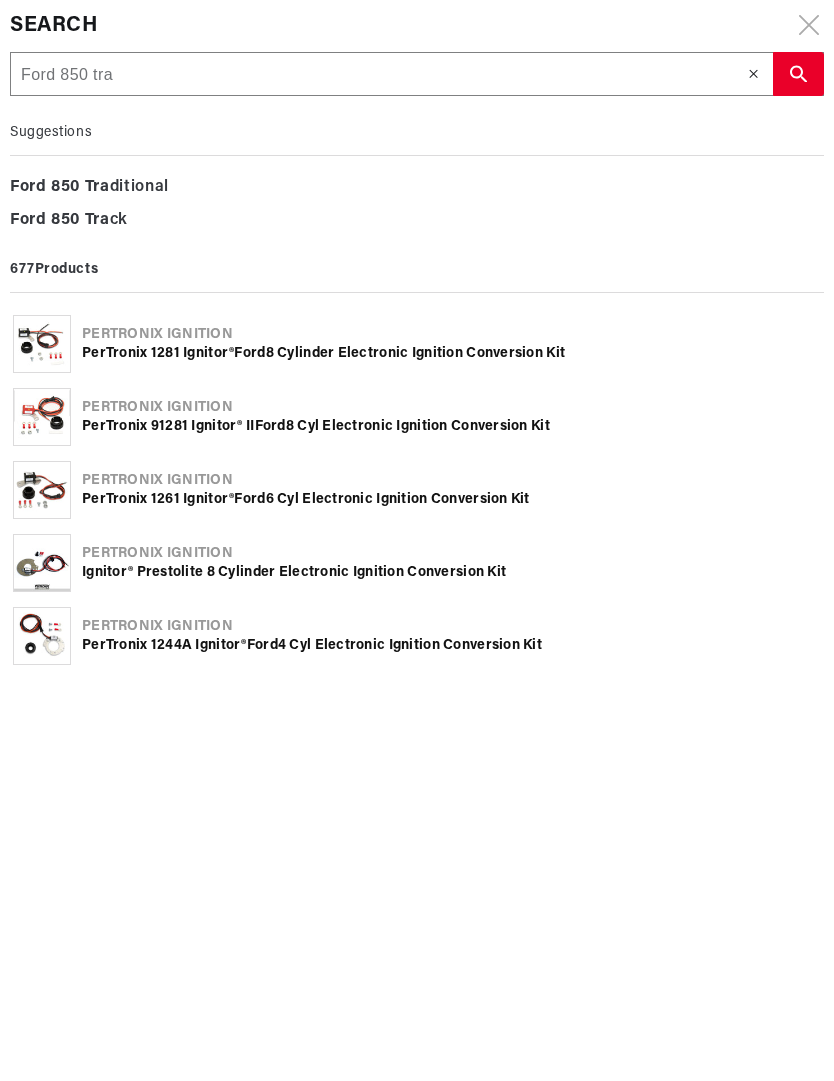 type on "Ford 850 trac" 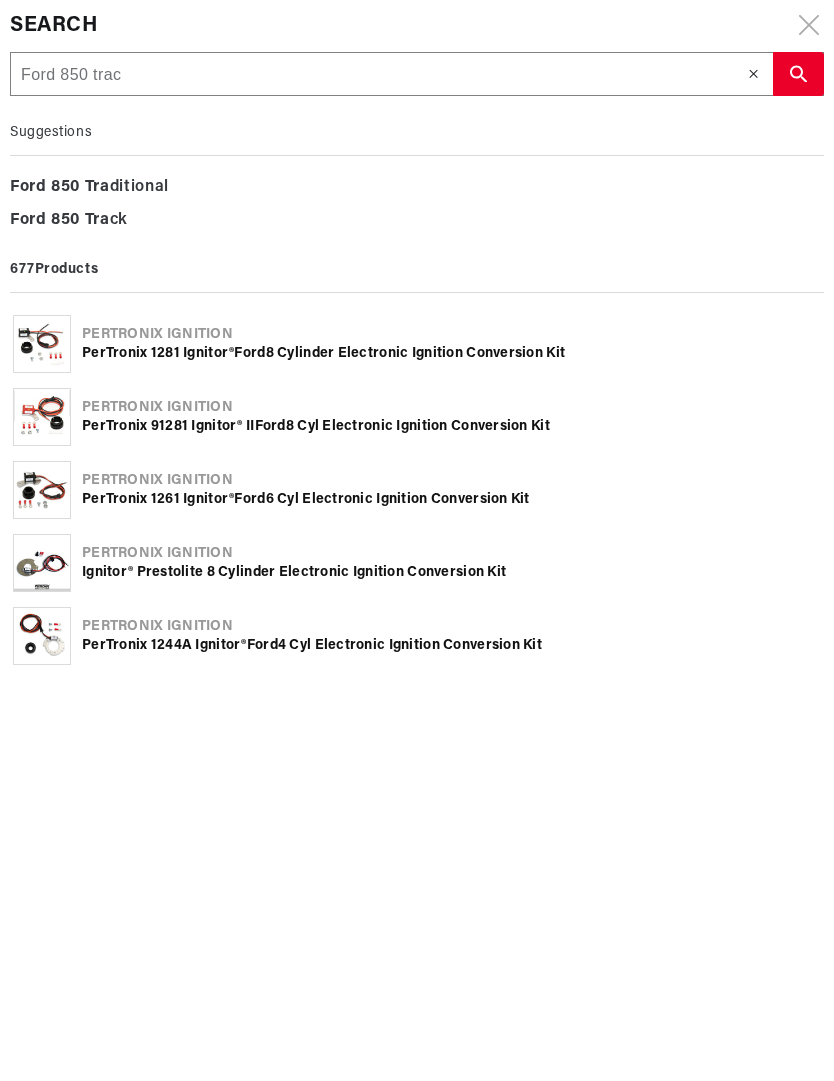 type on "Ford 850 trac" 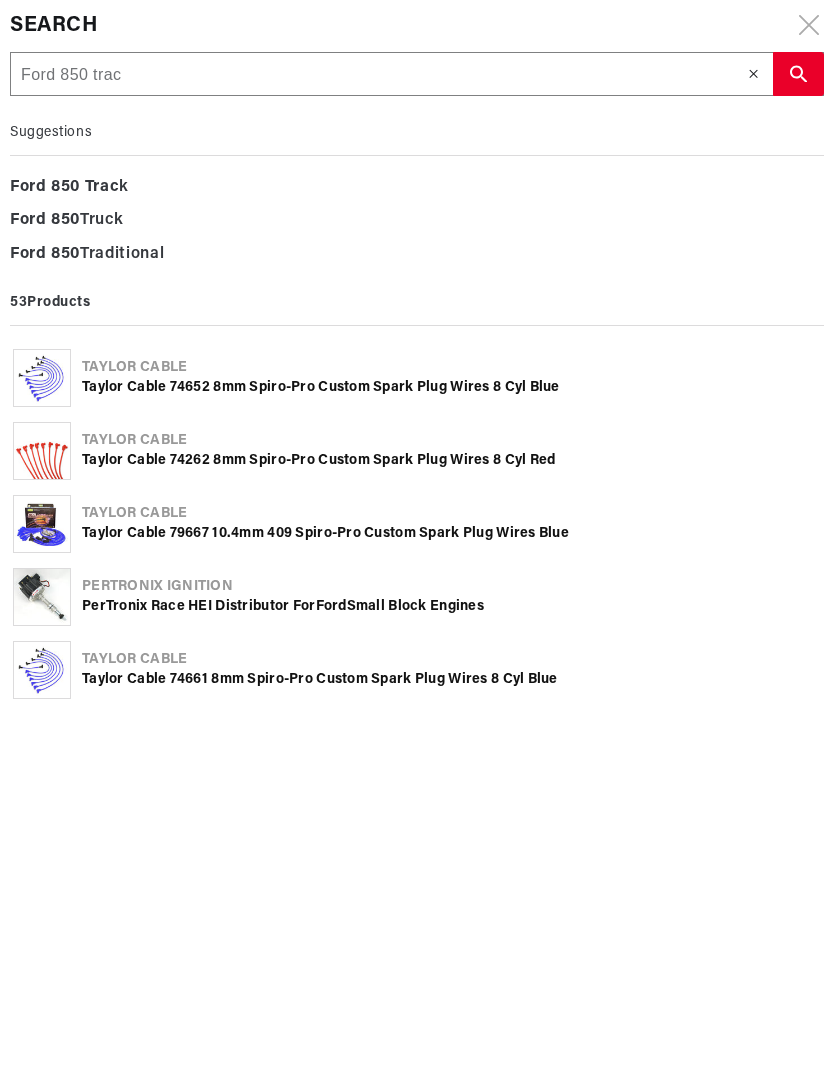 scroll, scrollTop: 0, scrollLeft: 0, axis: both 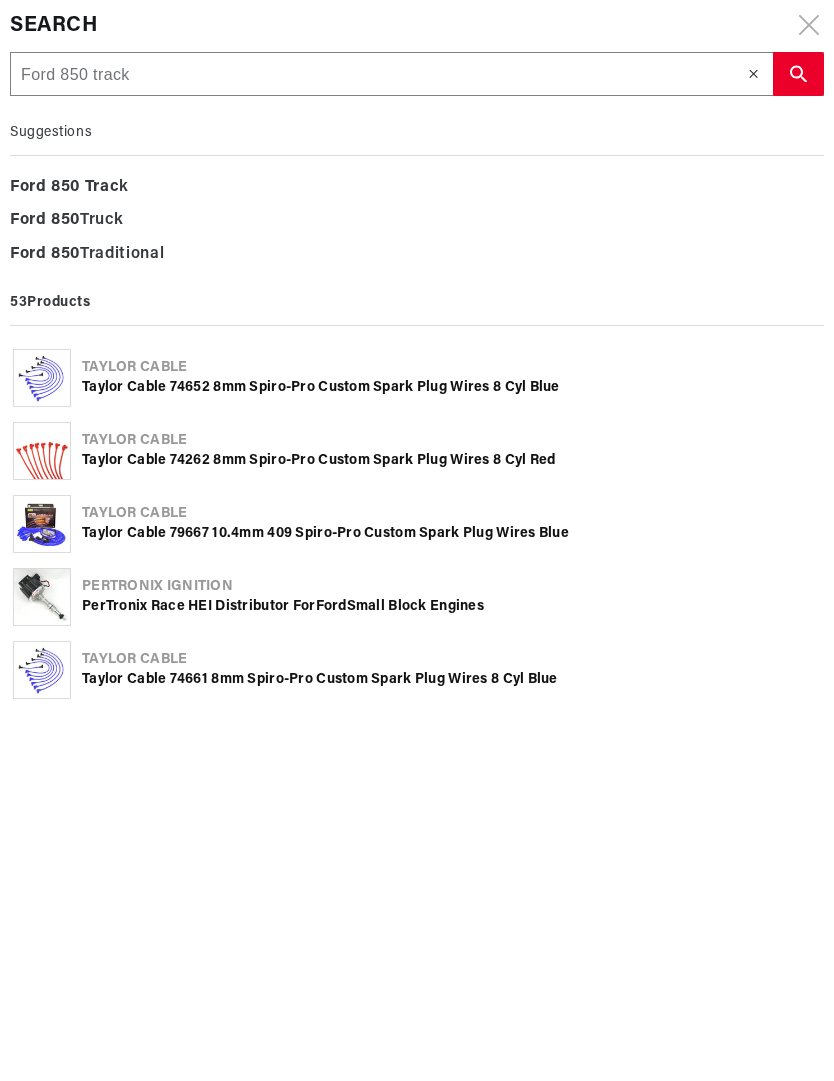 type on "Ford 850 track" 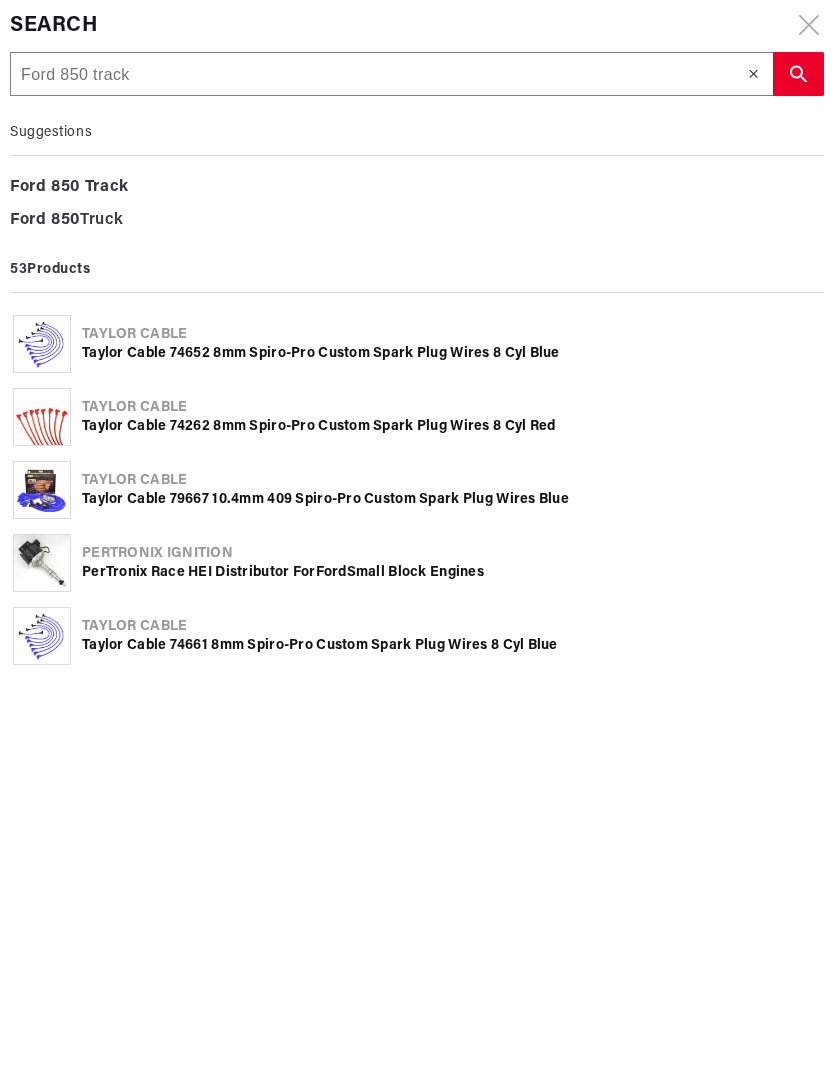 type on "Ford 850 trac" 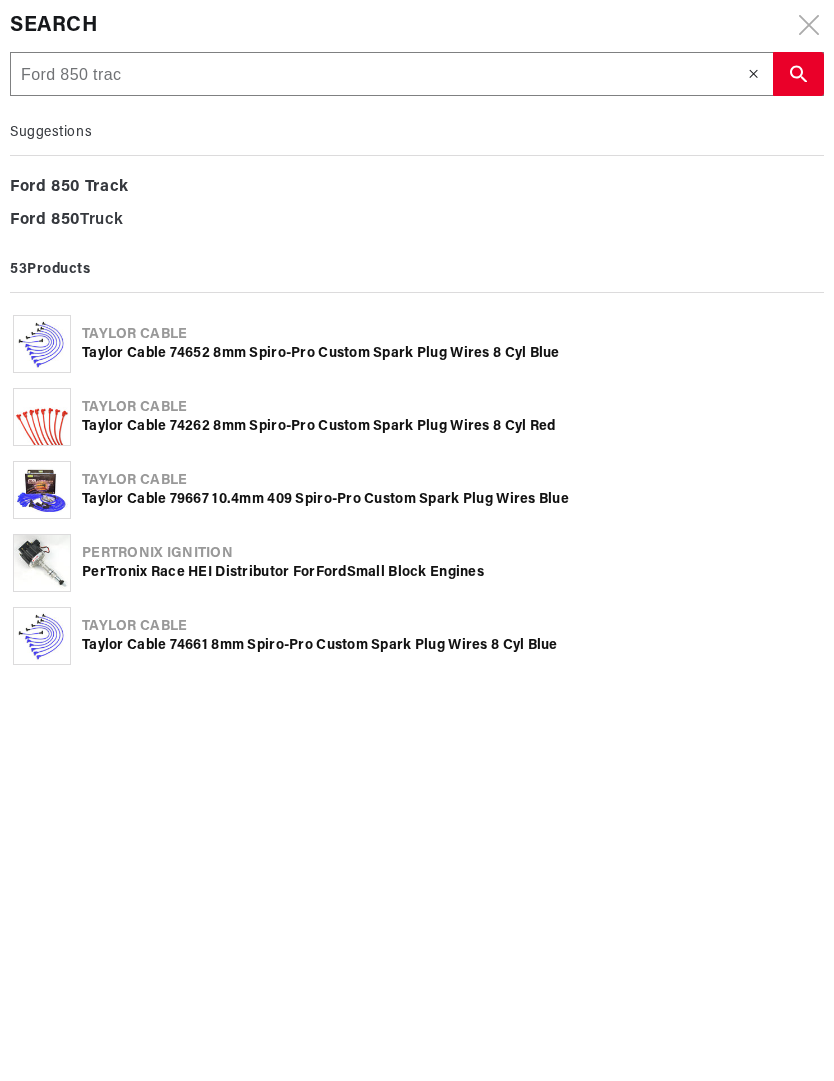 type on "Ford 850 trac" 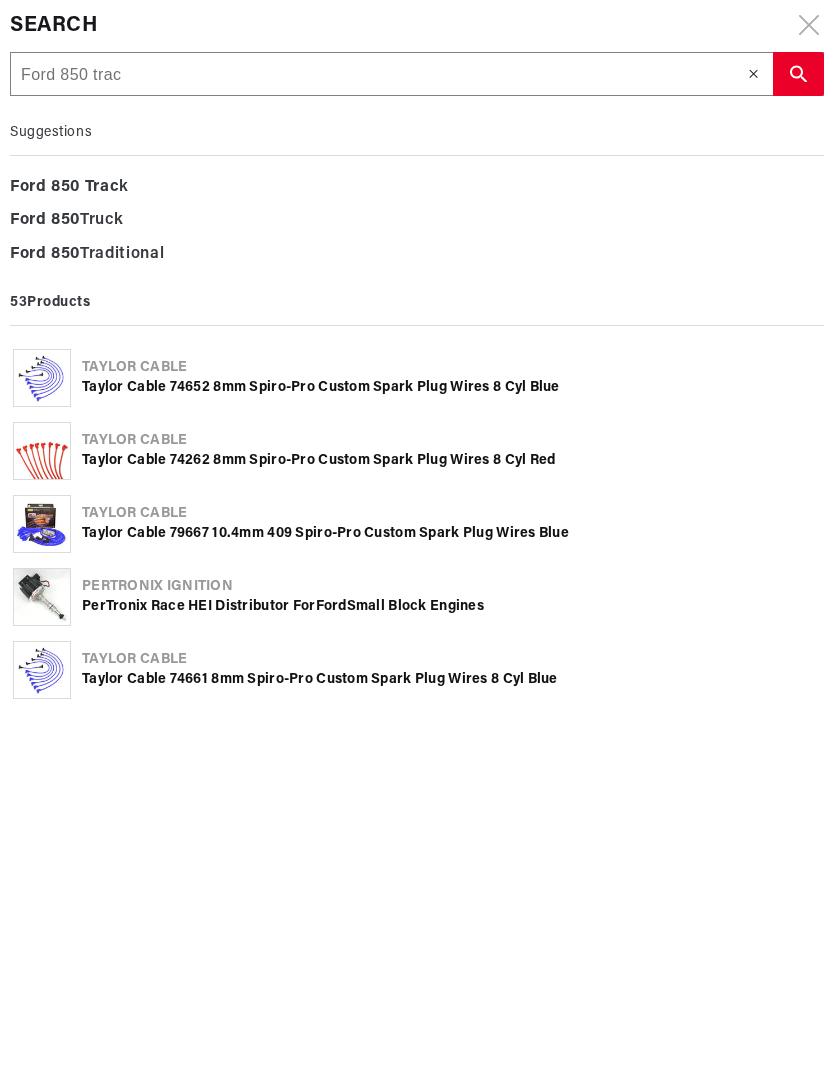 type on "Ford 850 tract" 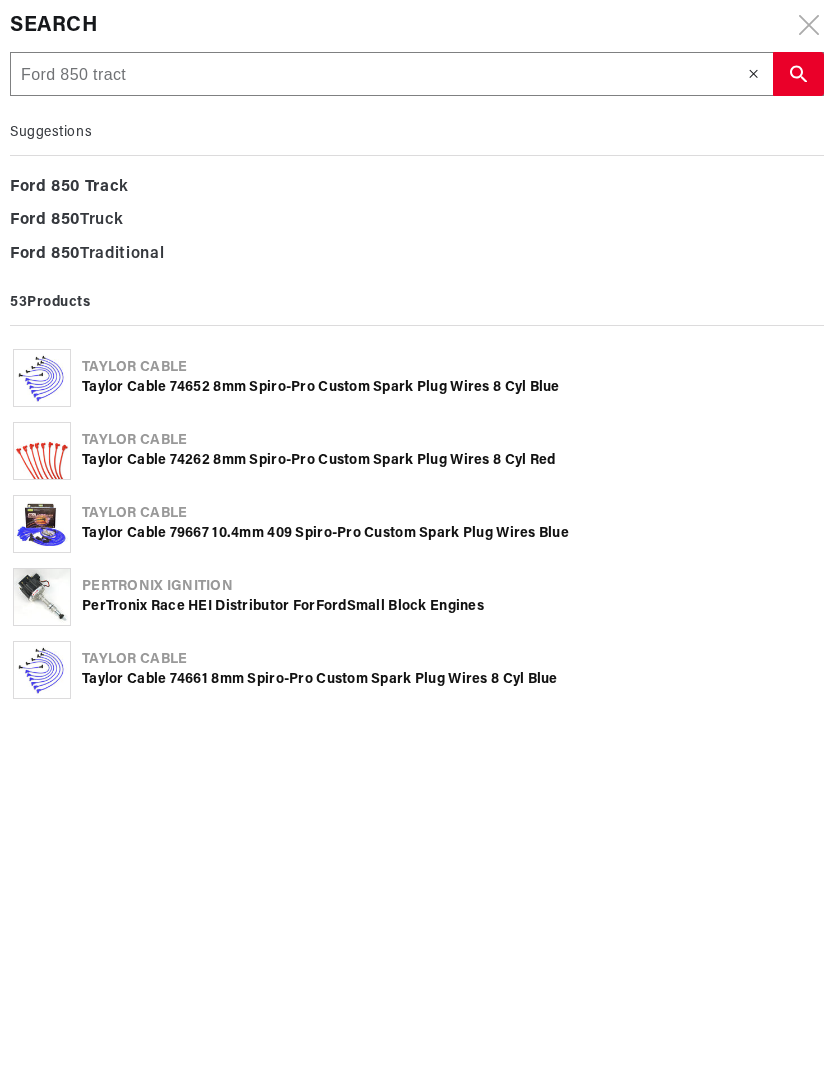 type on "Ford 850 tract" 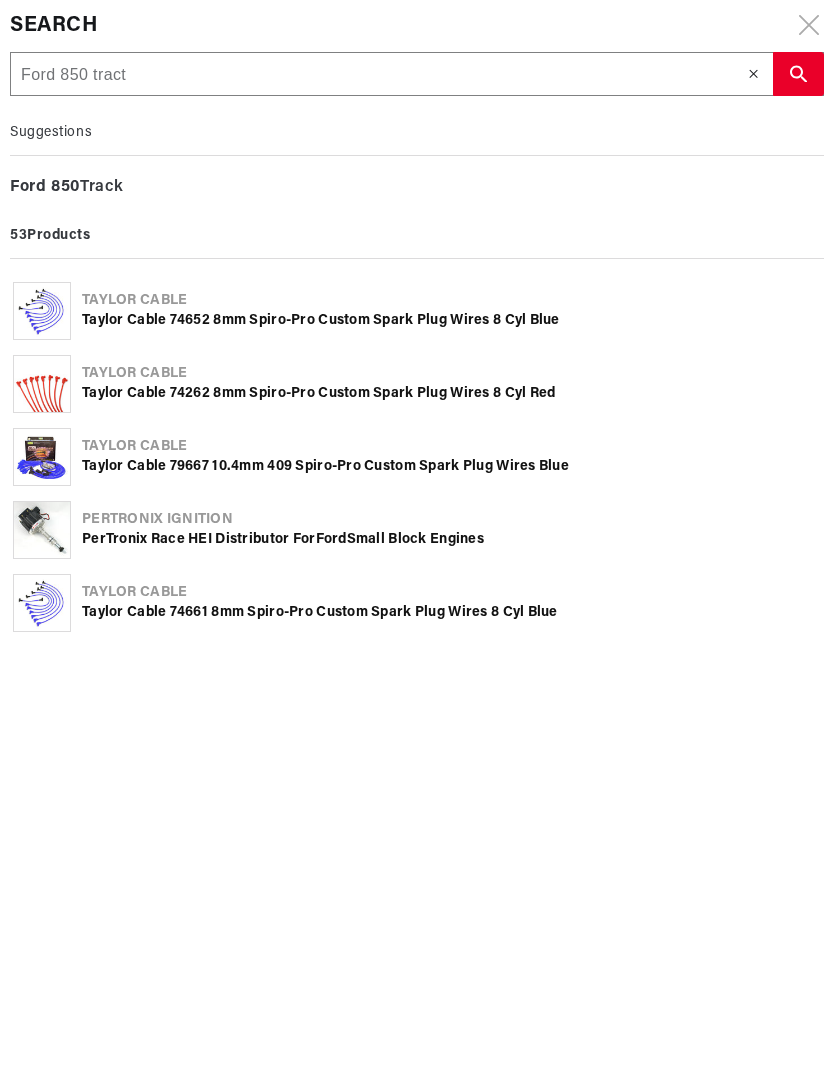 type on "Ford 850 tracto" 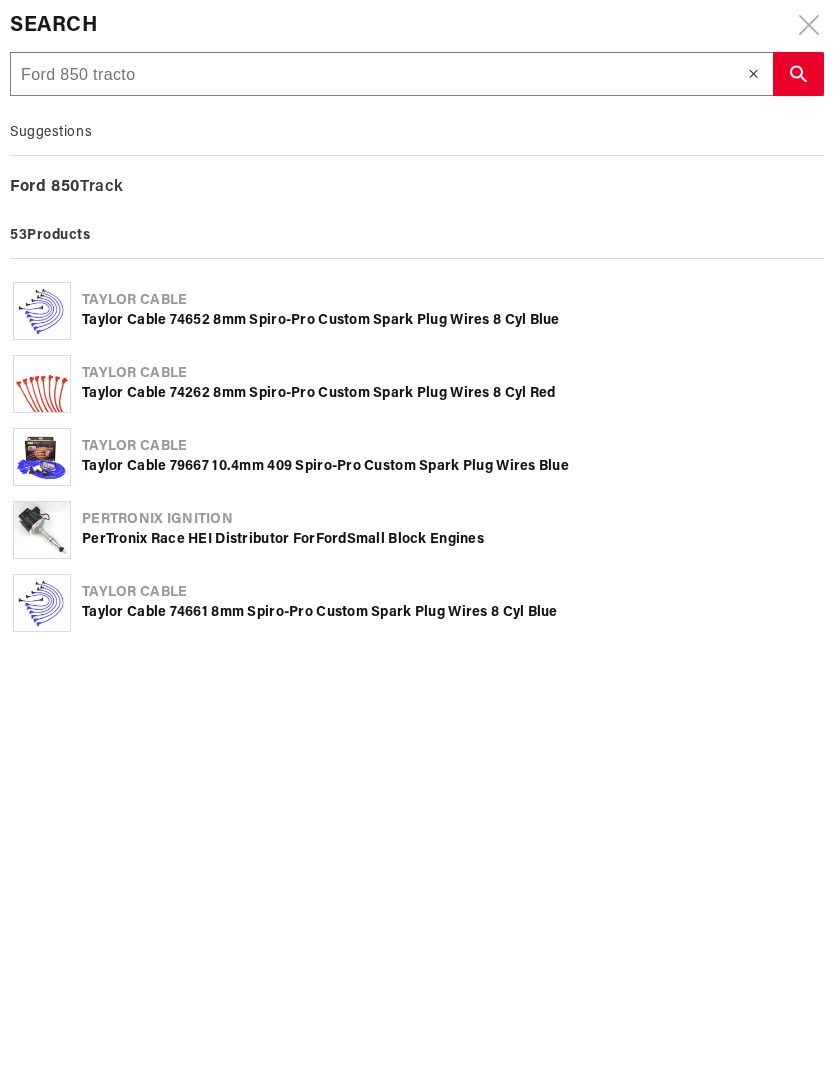 type on "Ford 850 tracto" 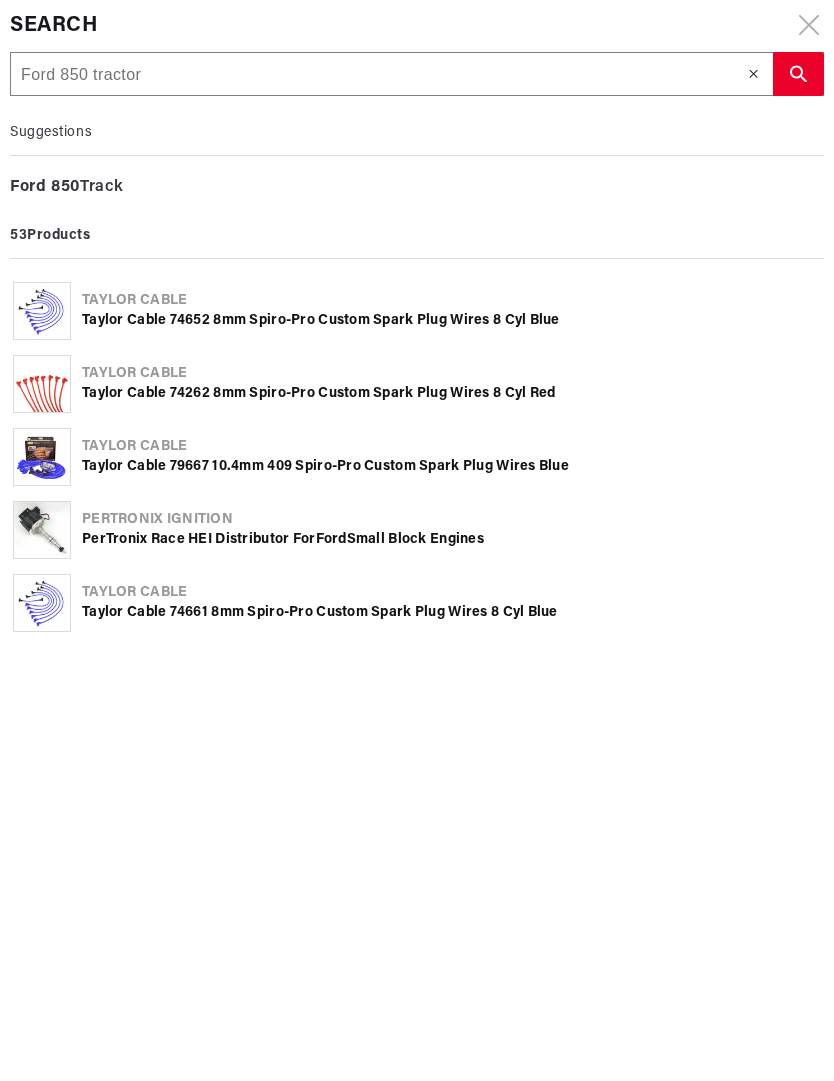 type on "Ford 850 tractor" 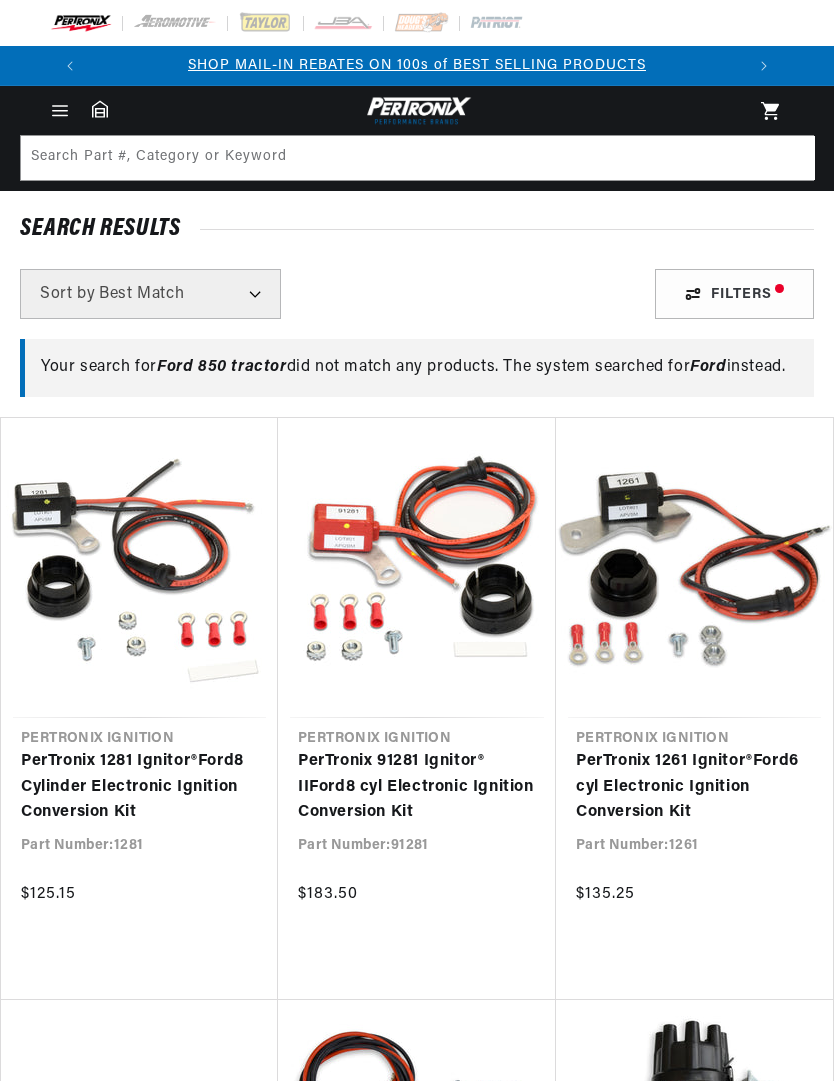scroll, scrollTop: 0, scrollLeft: 0, axis: both 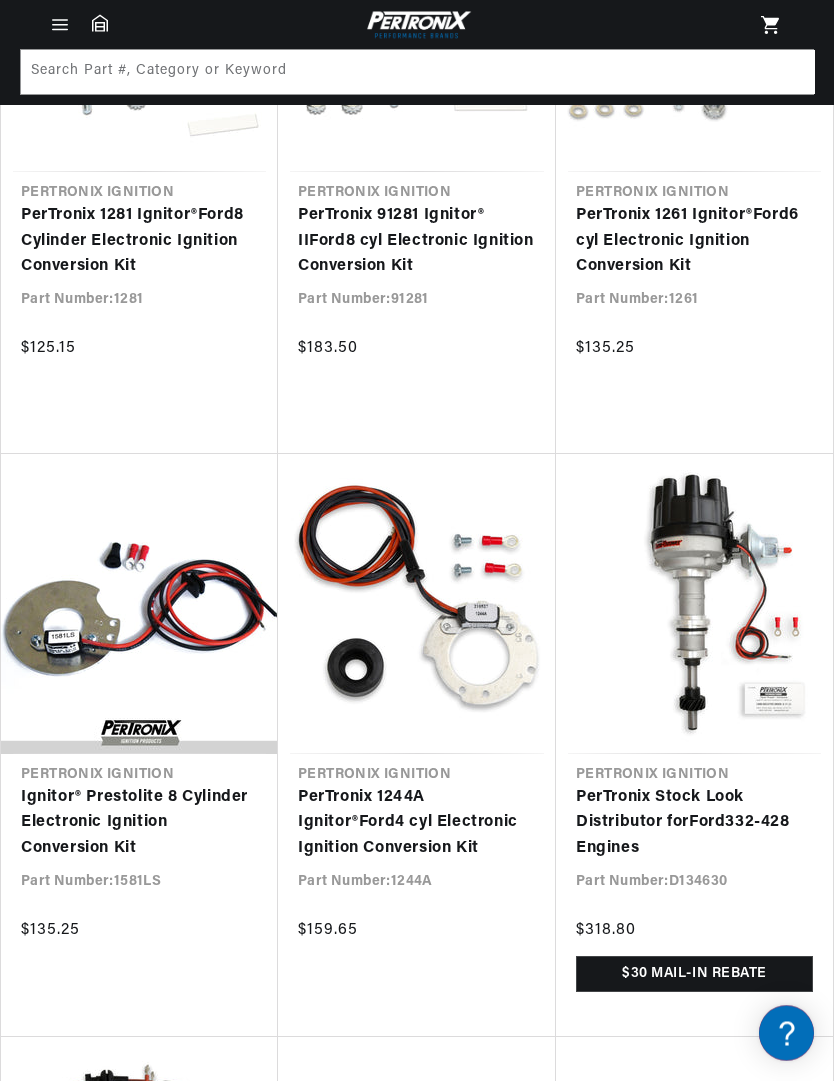 click on "PerTronix 1244A Ignitor®  Ford  4 cyl Electronic Ignition Conversion Kit" at bounding box center (417, 824) 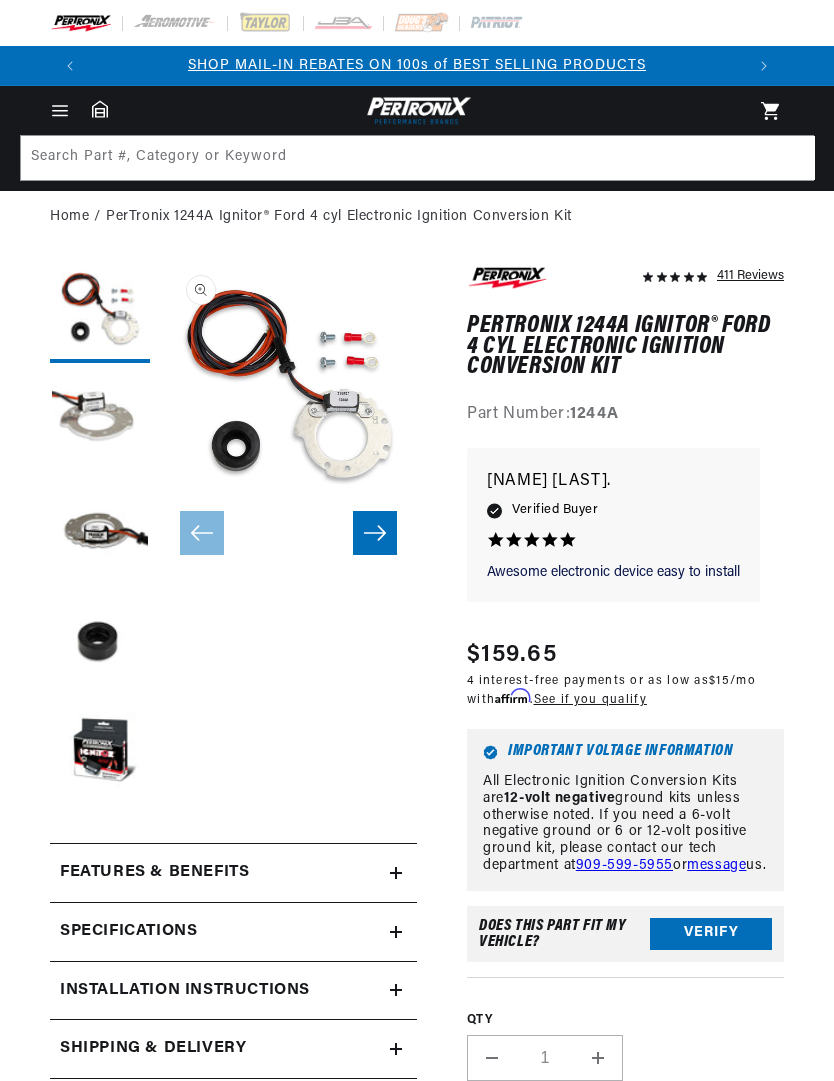 scroll, scrollTop: 0, scrollLeft: 0, axis: both 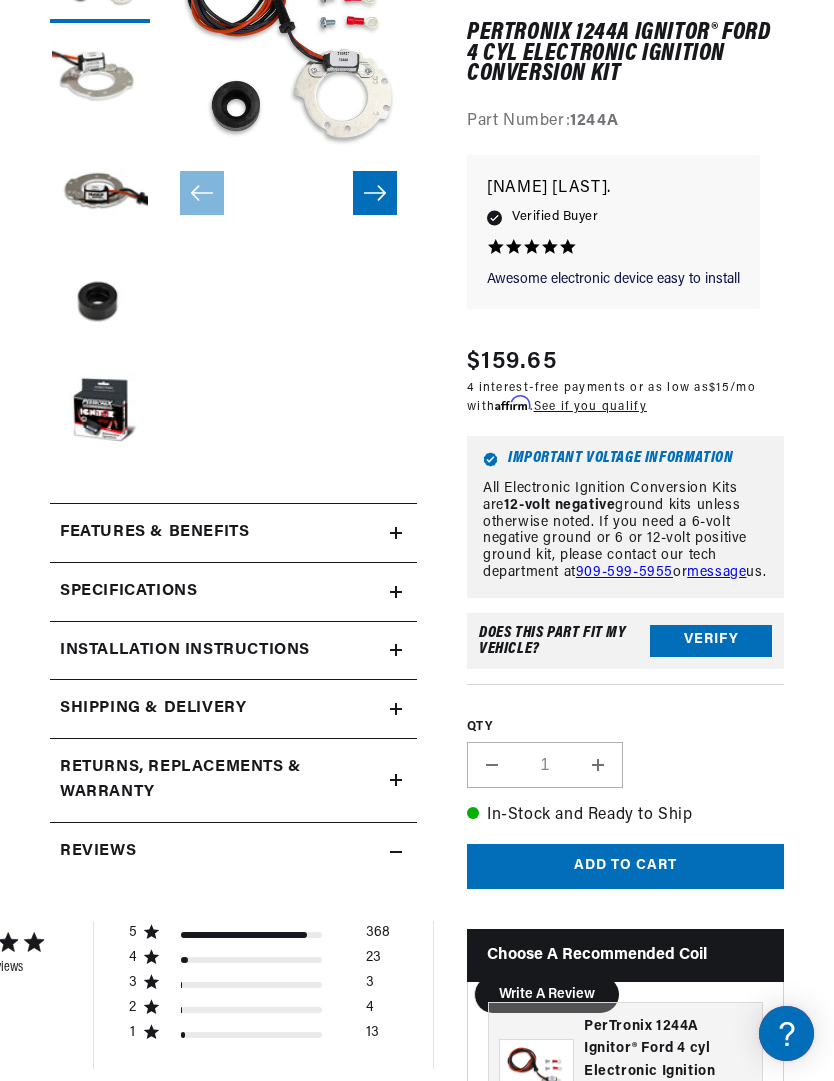 click on "Verify" at bounding box center [711, 640] 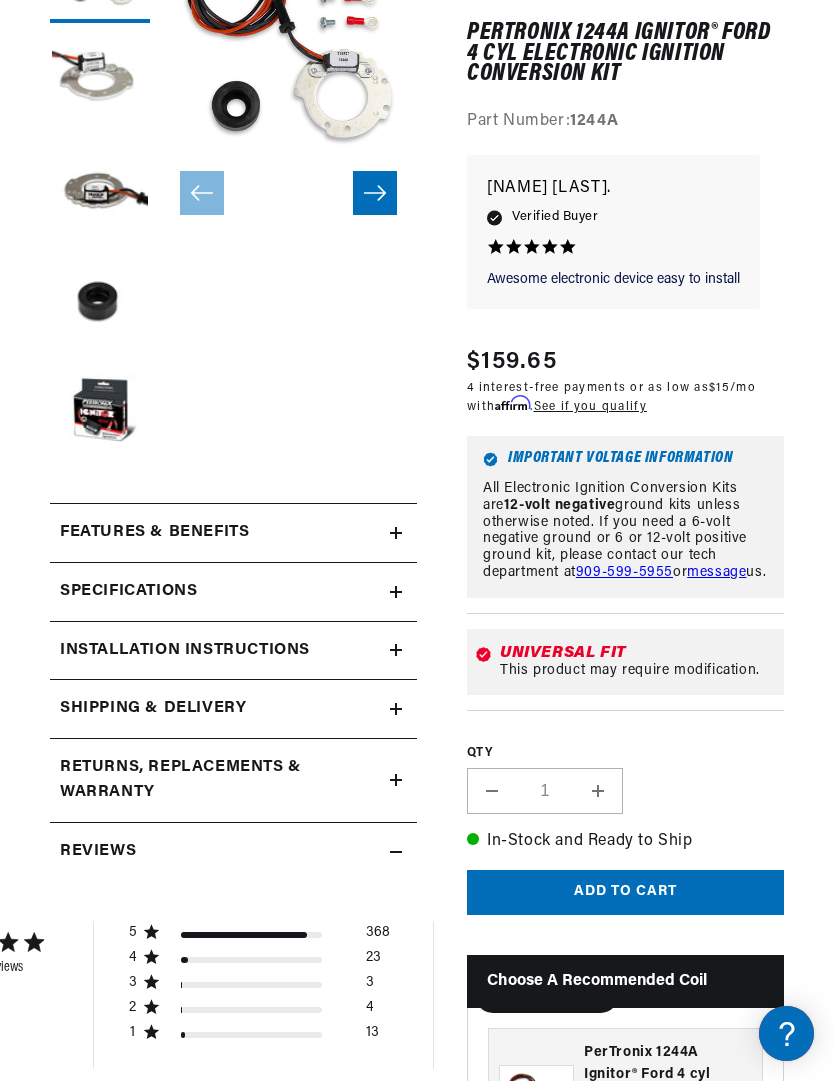 scroll, scrollTop: 0, scrollLeft: 654, axis: horizontal 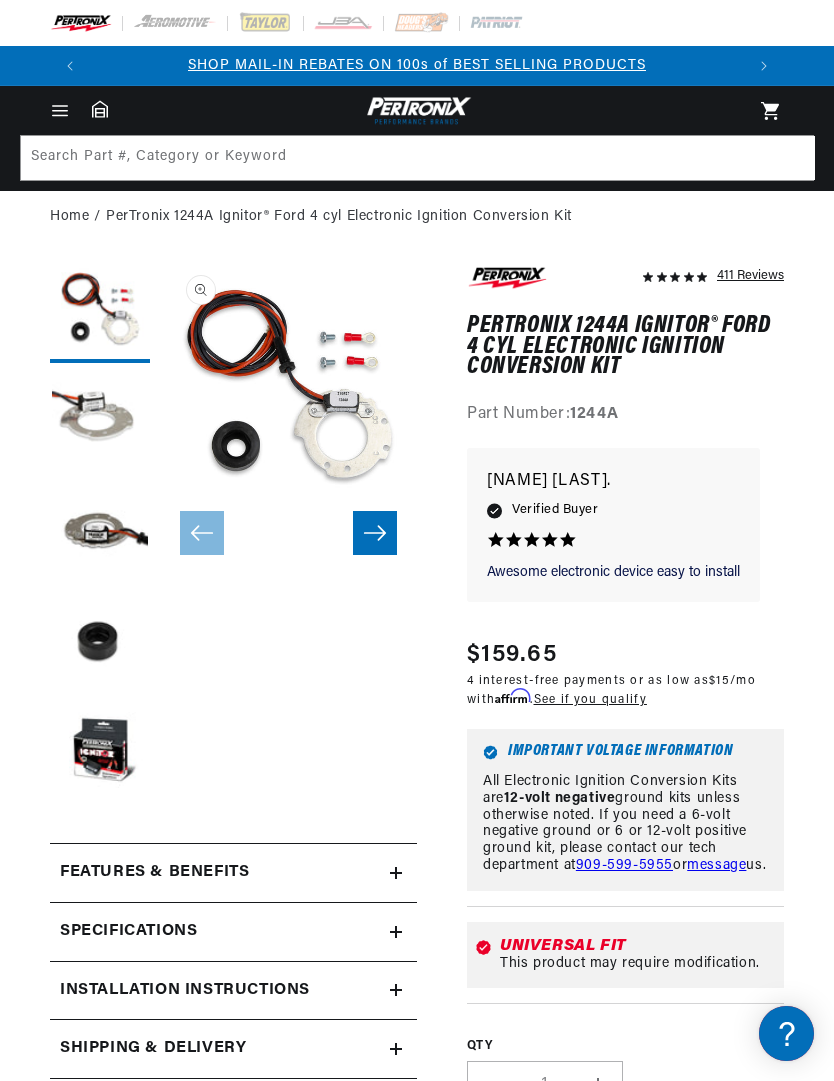 click 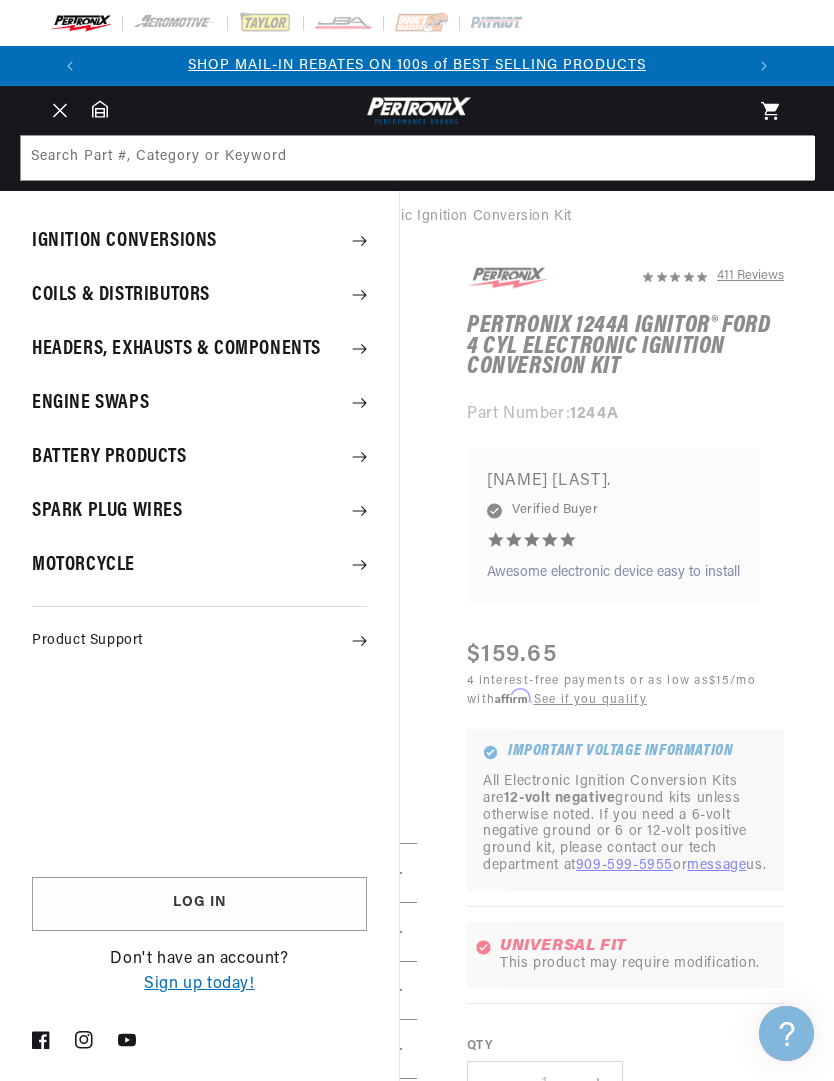 click on "Ignition Conversions" at bounding box center [199, 241] 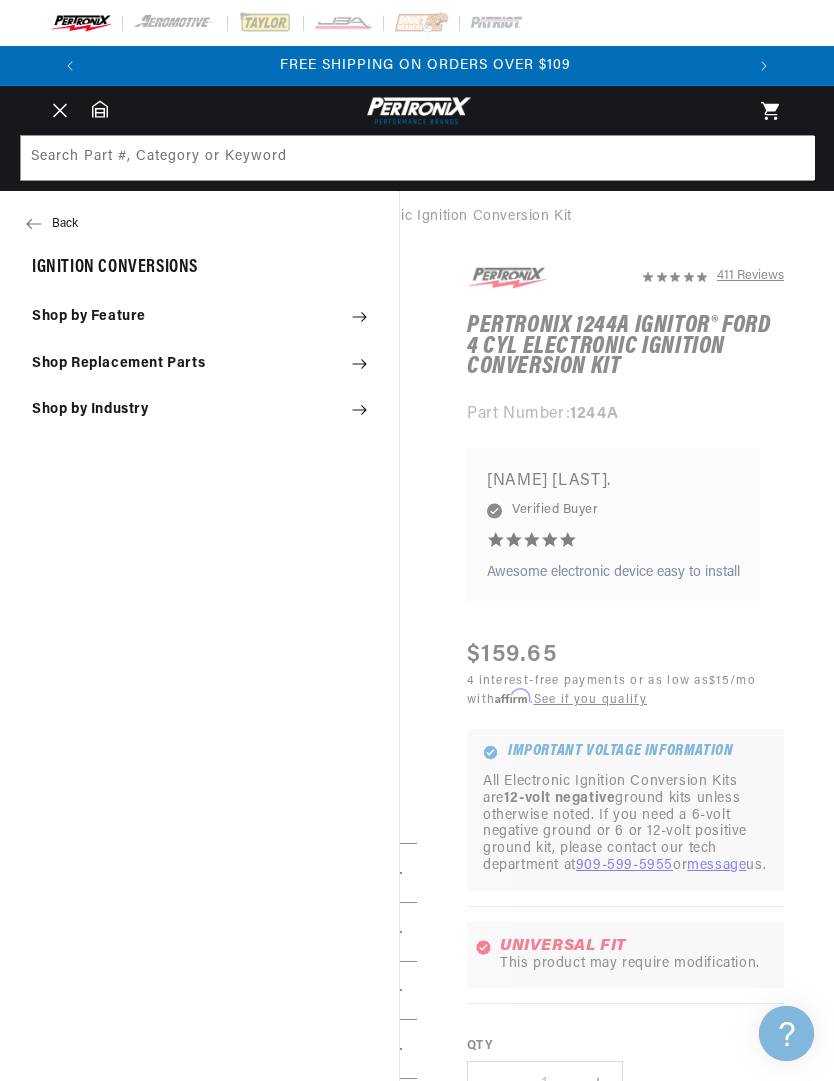 scroll, scrollTop: 0, scrollLeft: 654, axis: horizontal 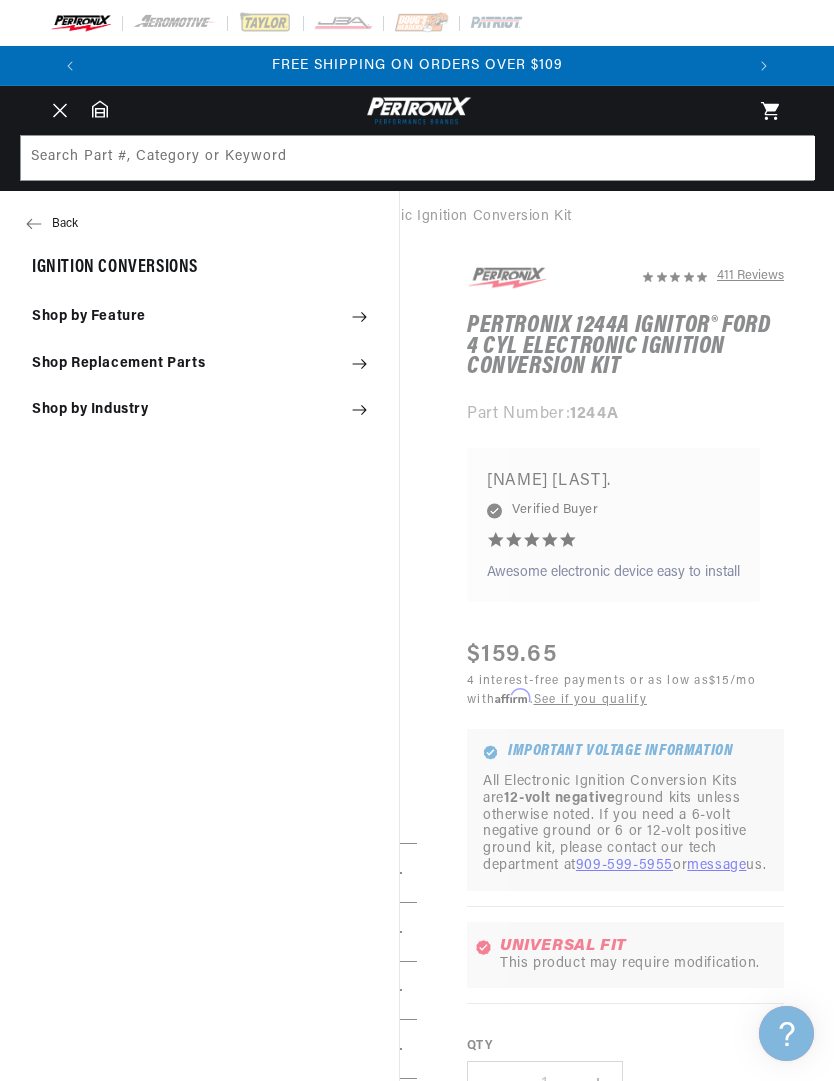 click on "Shop by Industry" at bounding box center (199, 410) 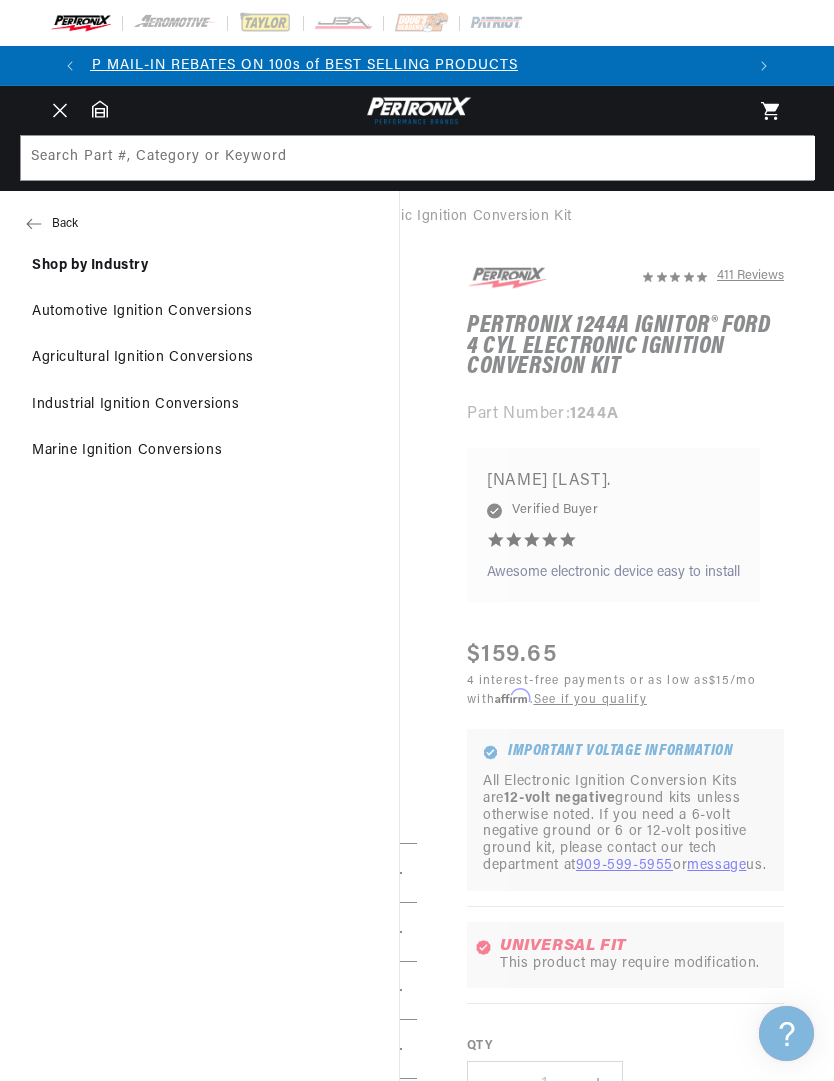 scroll, scrollTop: 0, scrollLeft: 0, axis: both 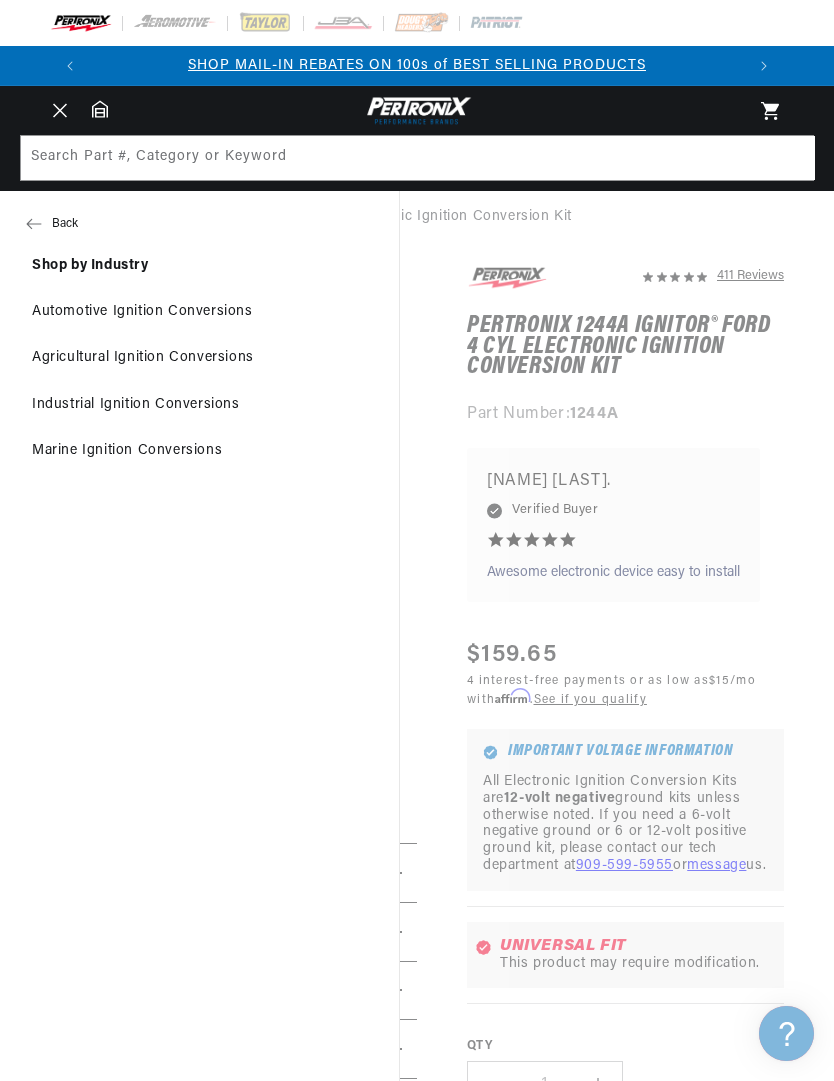 click on "Agricultural Ignition Conversions" at bounding box center [199, 358] 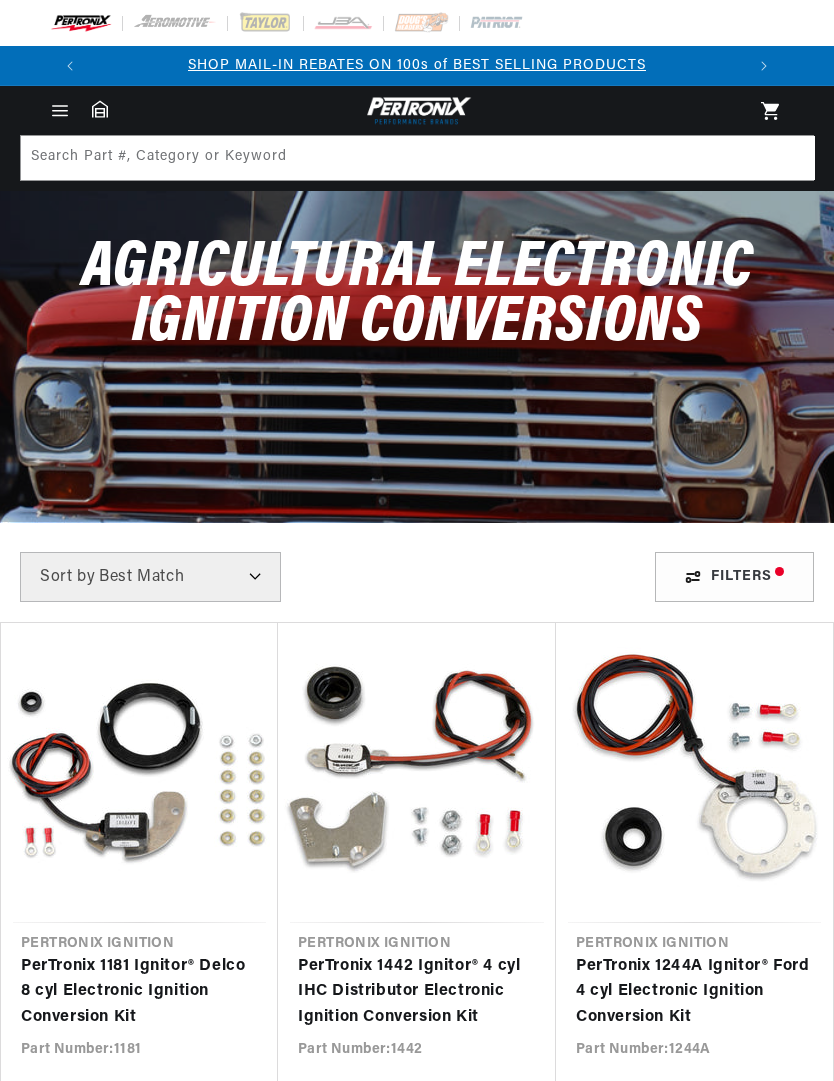 scroll, scrollTop: 0, scrollLeft: 0, axis: both 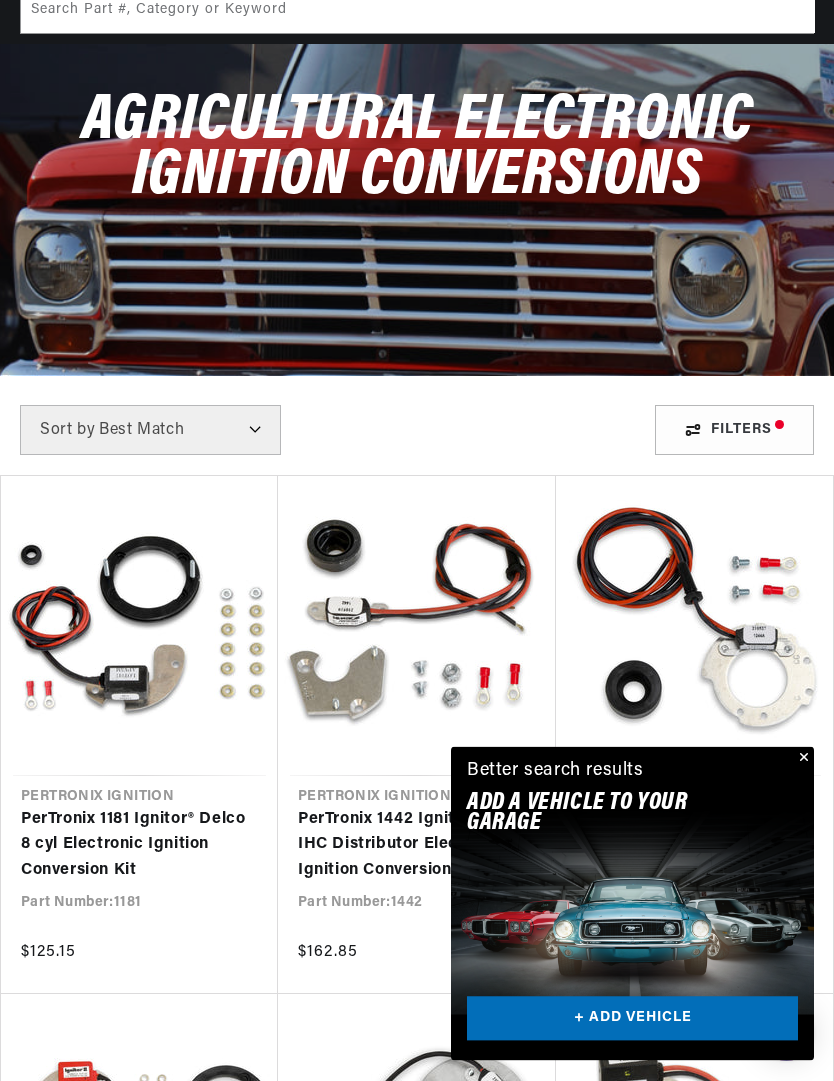 click at bounding box center (802, 759) 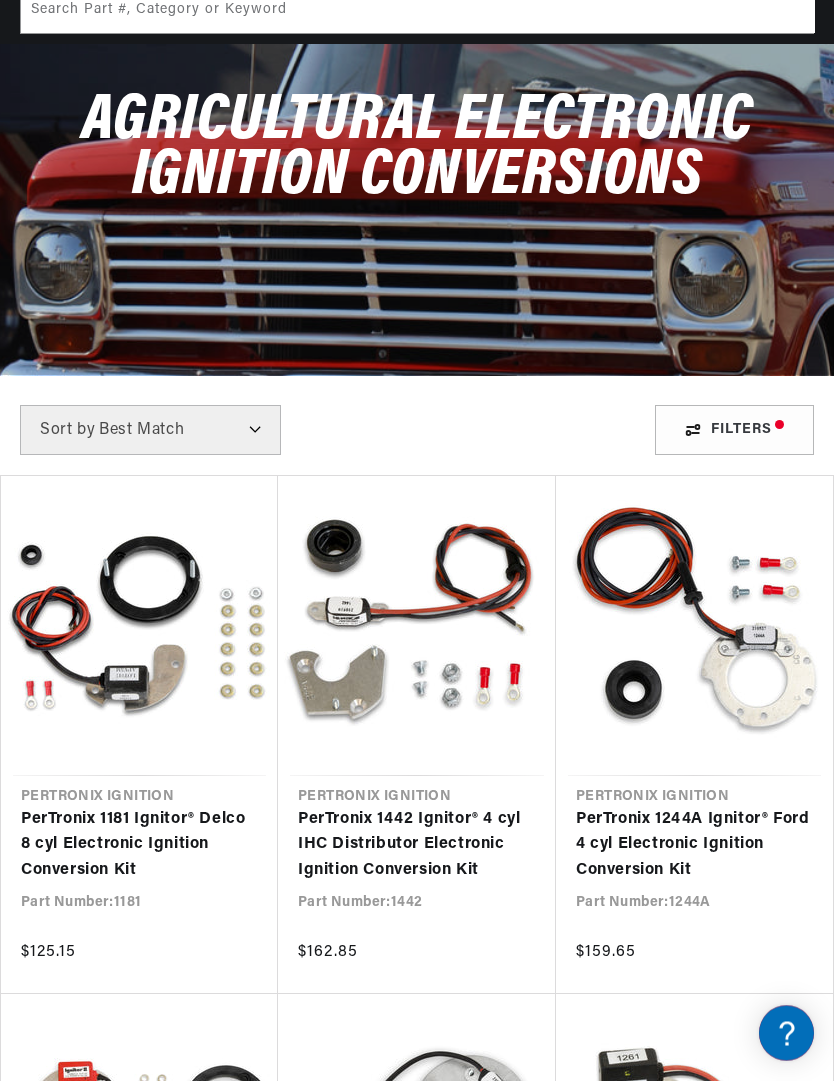 scroll, scrollTop: 147, scrollLeft: 0, axis: vertical 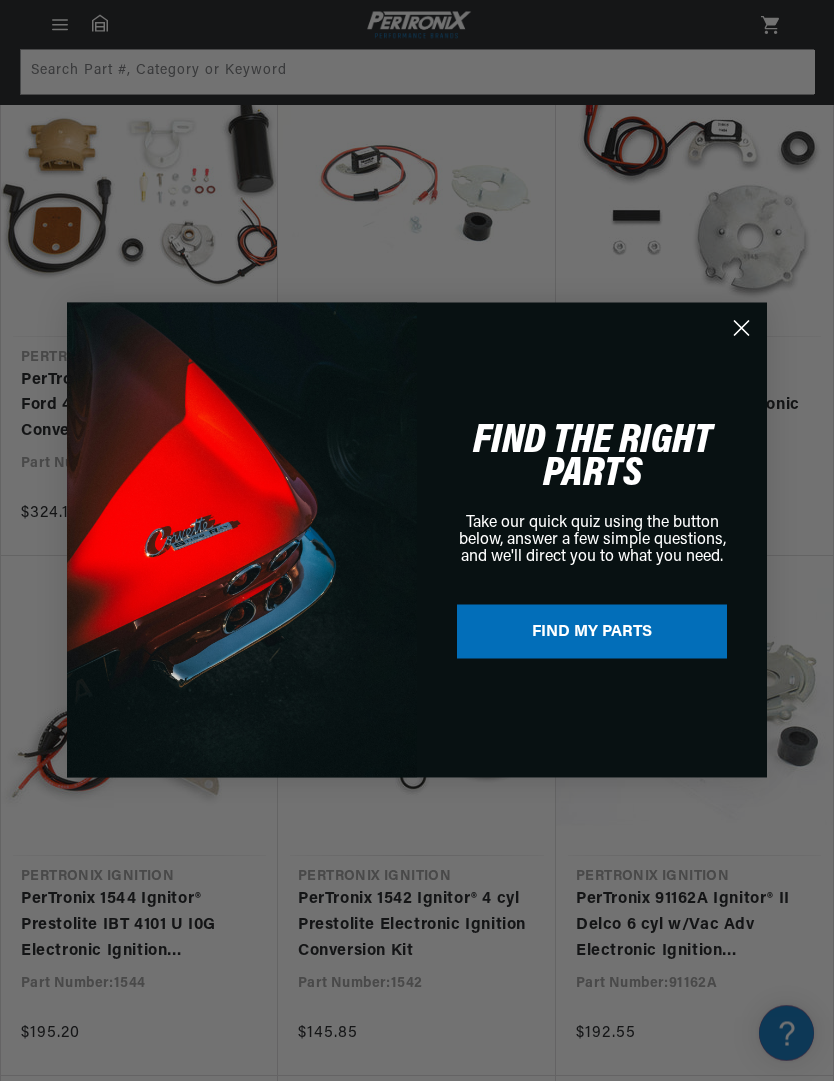 click 